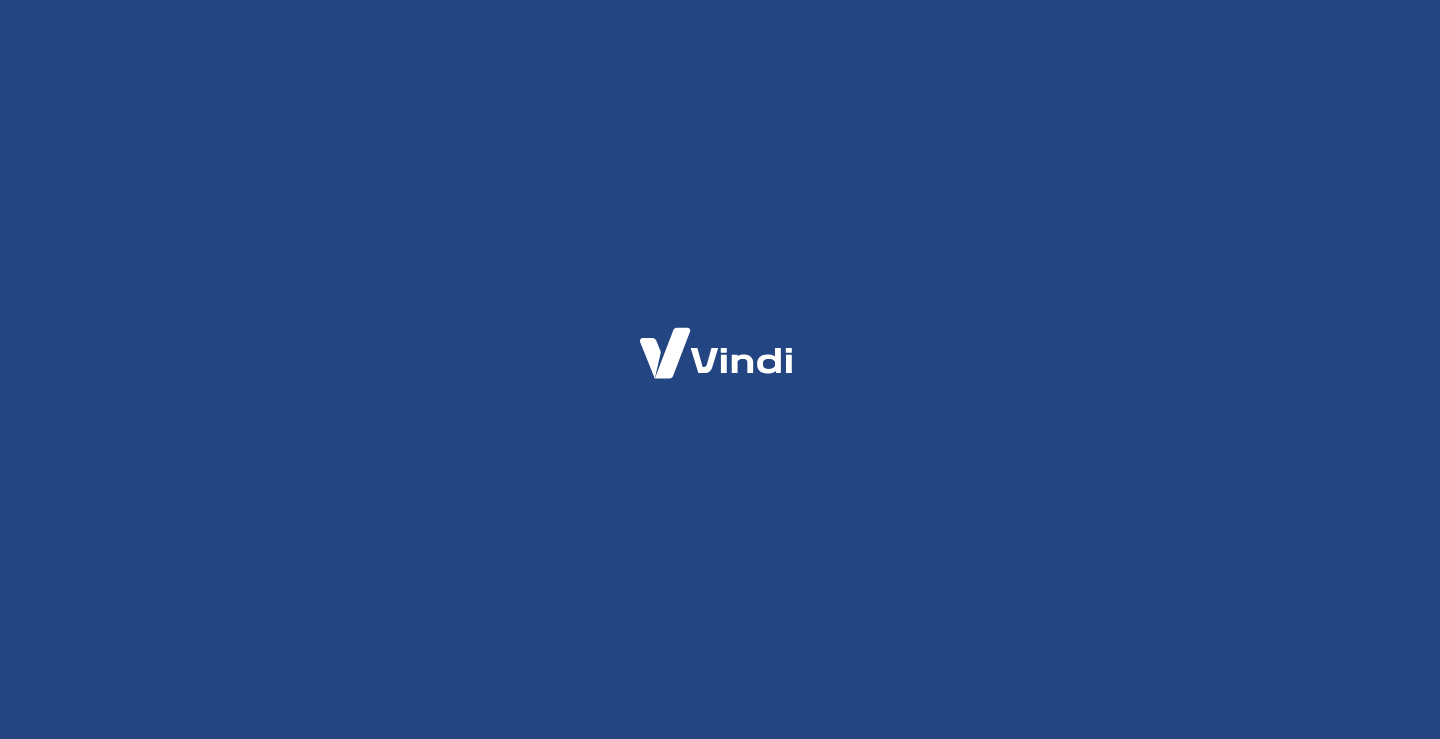 scroll, scrollTop: 0, scrollLeft: 0, axis: both 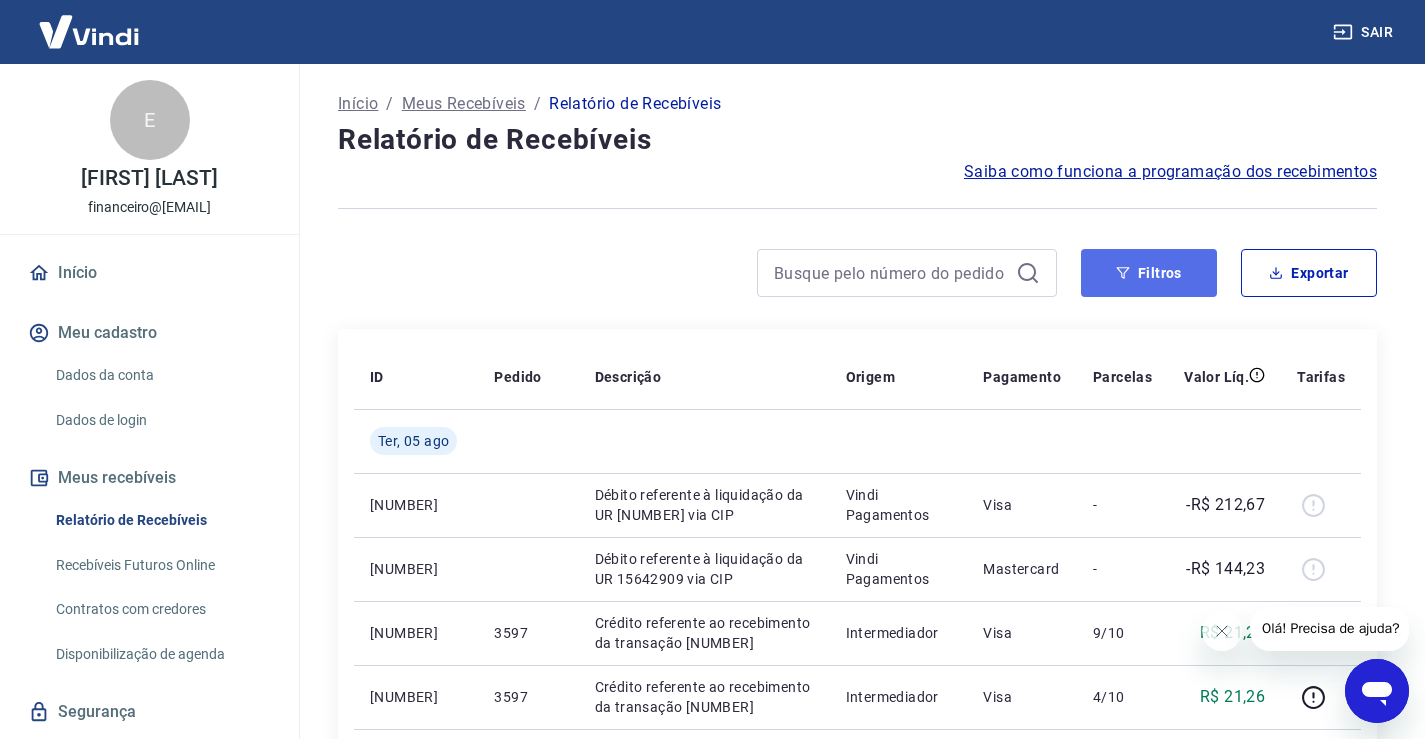 click on "Filtros" at bounding box center (1149, 273) 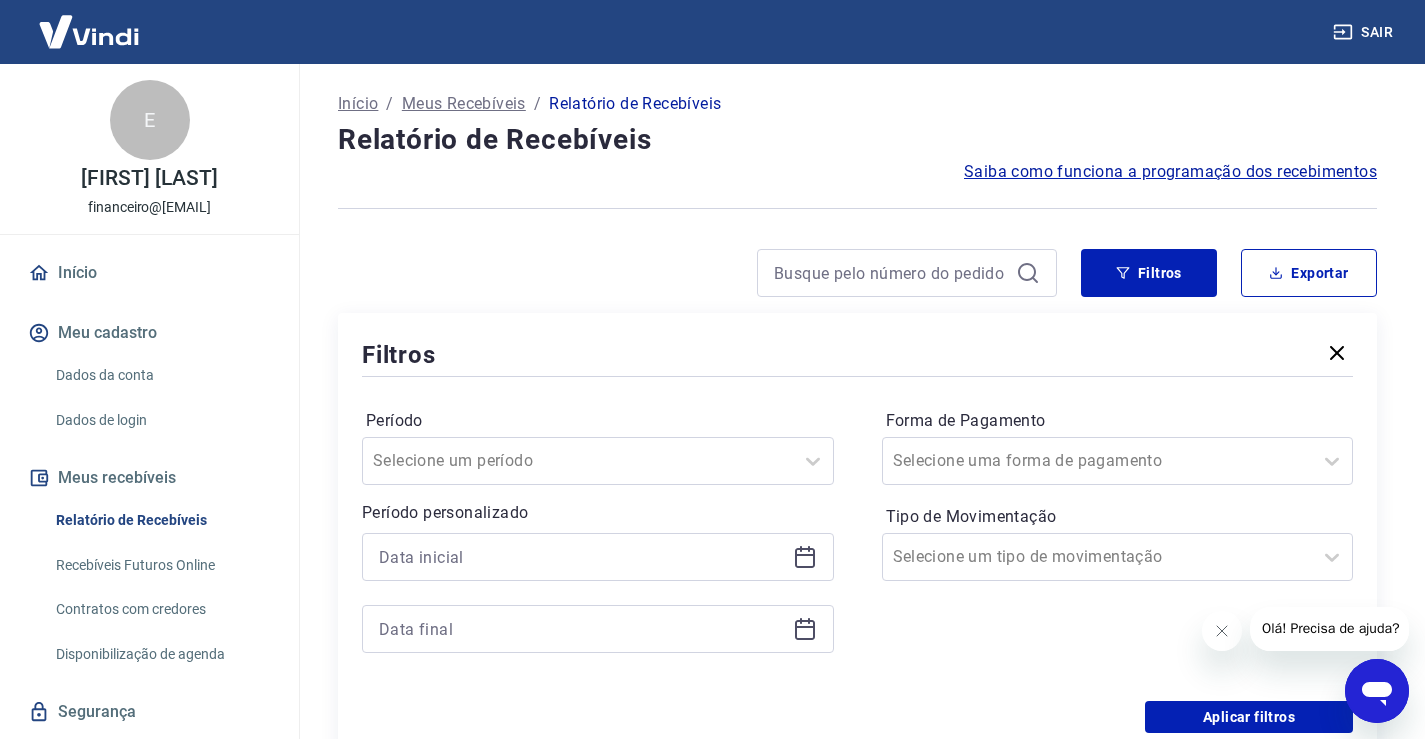 click 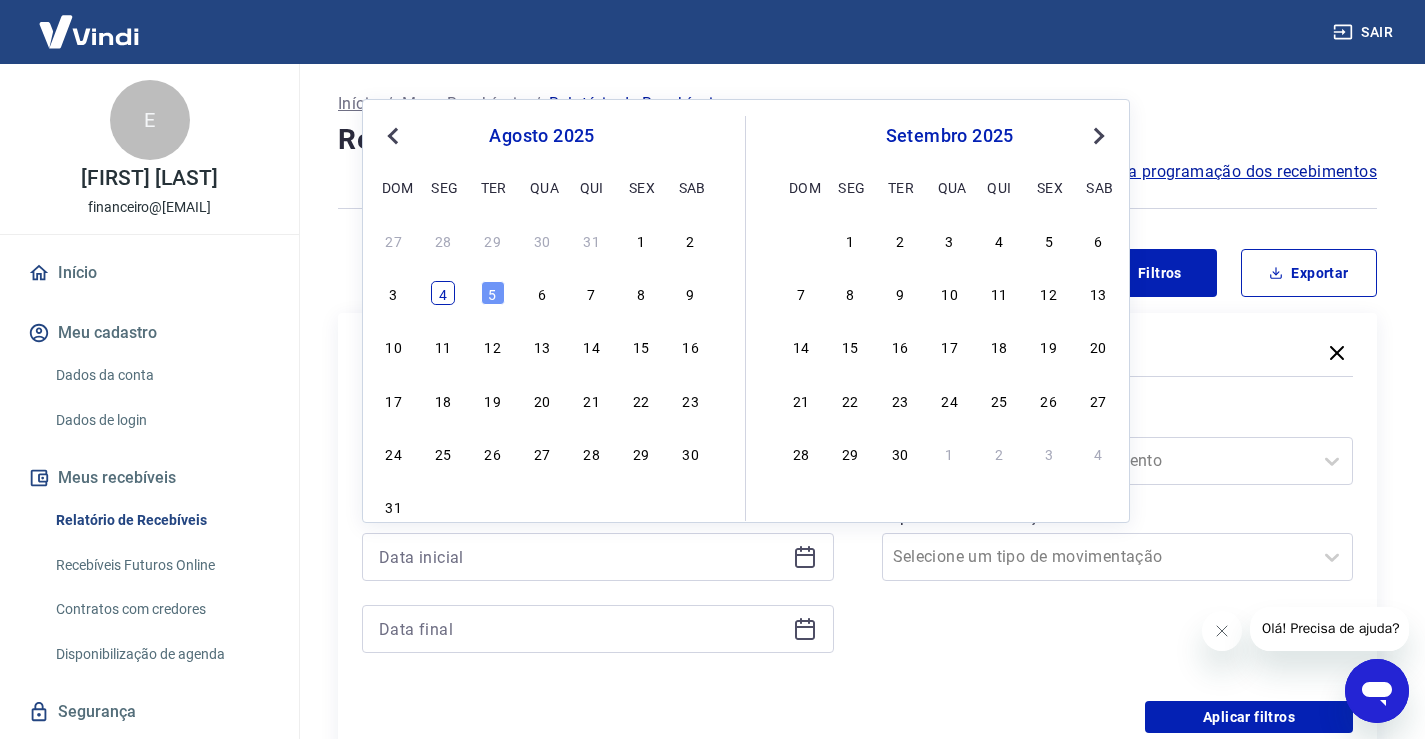 click on "4" at bounding box center [443, 293] 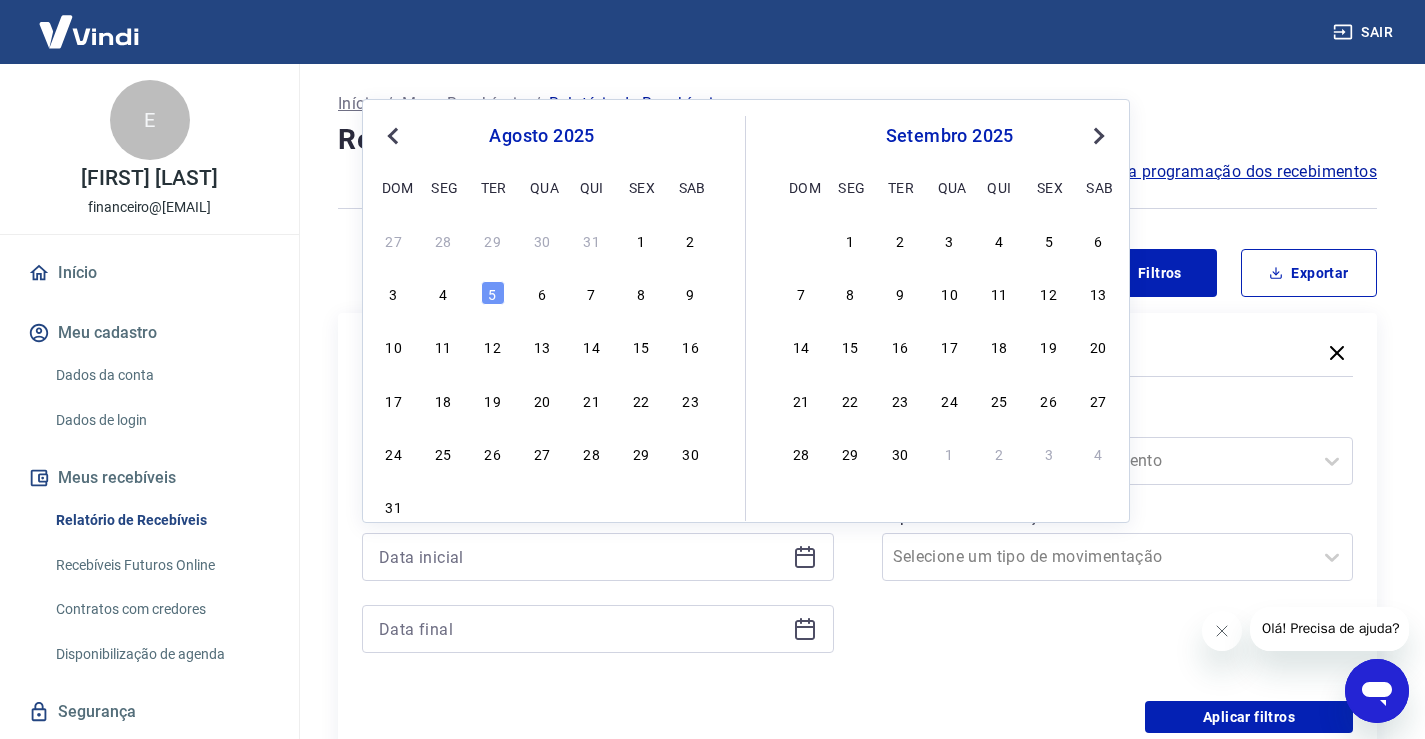 type on "04/08/2025" 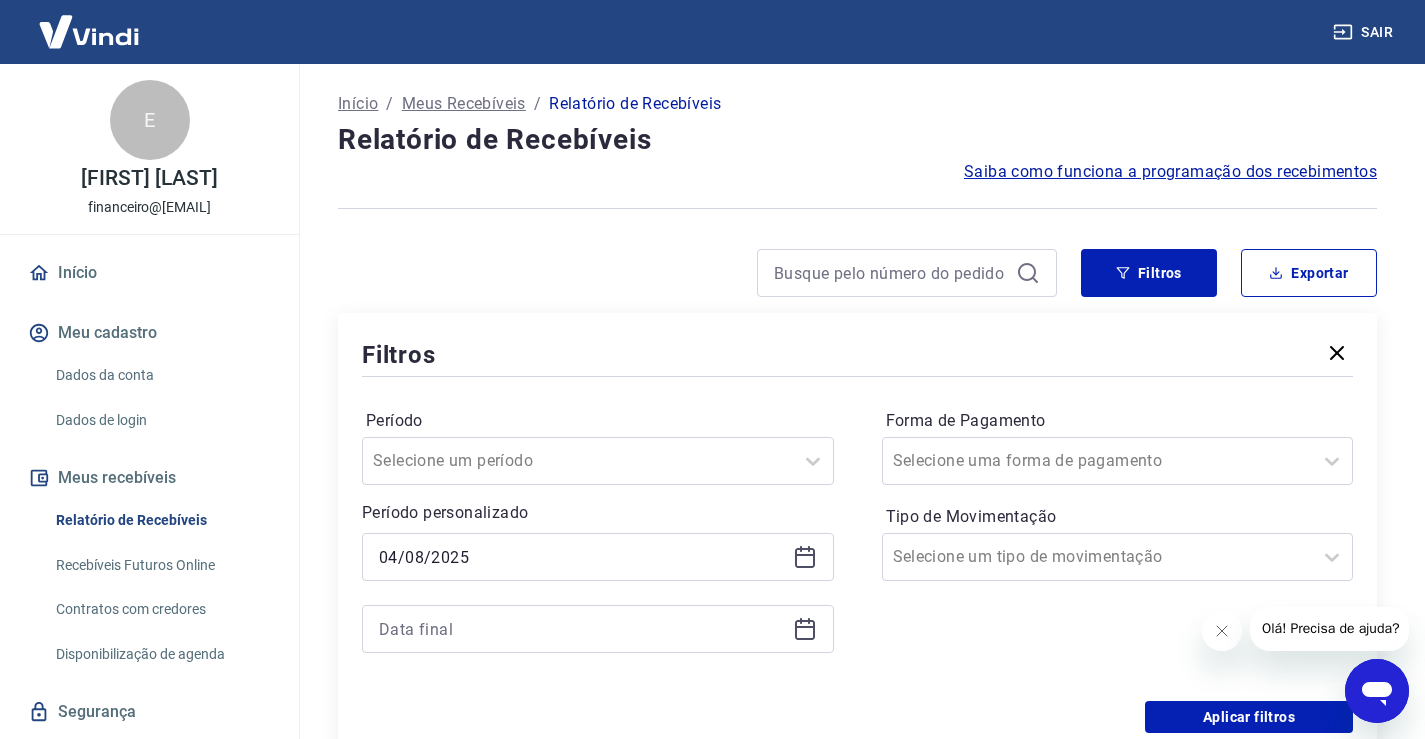 click 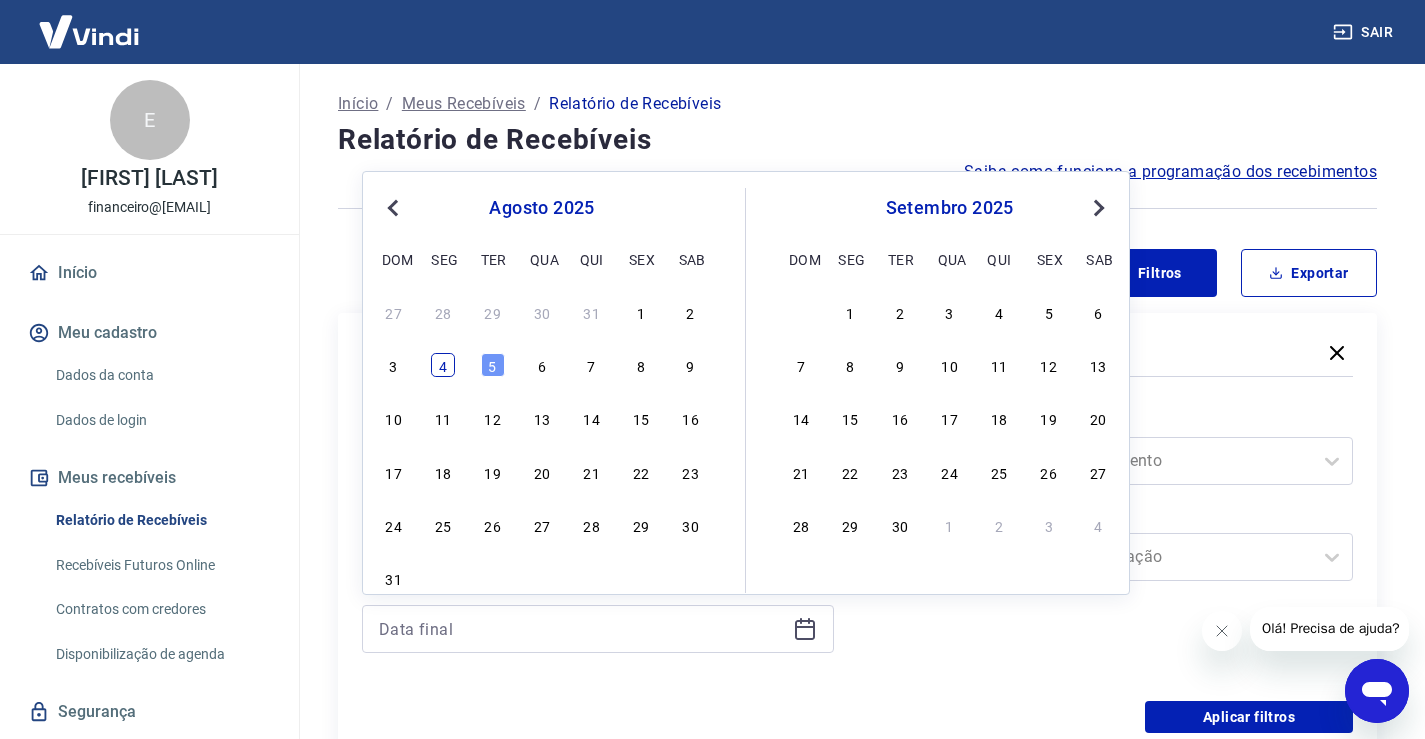 click on "4" at bounding box center [443, 365] 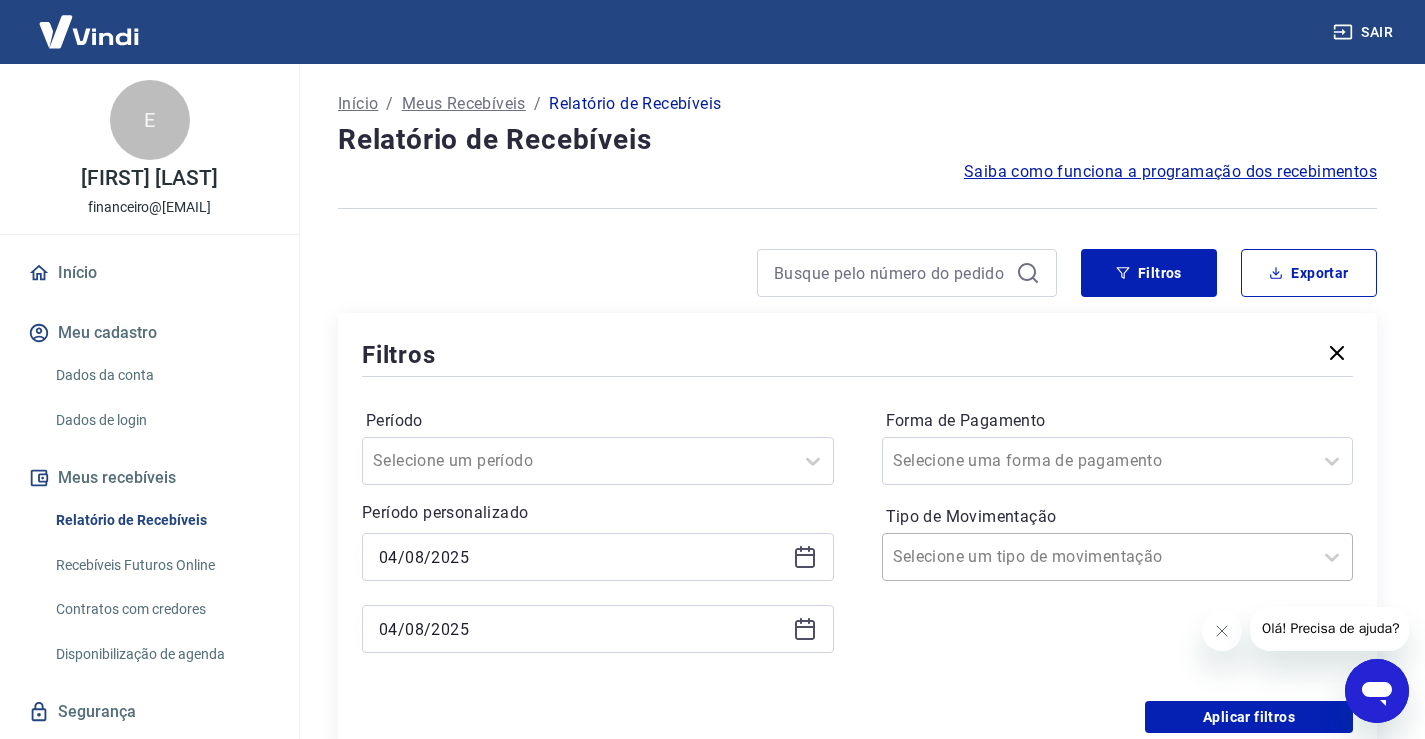 type on "04/08/2025" 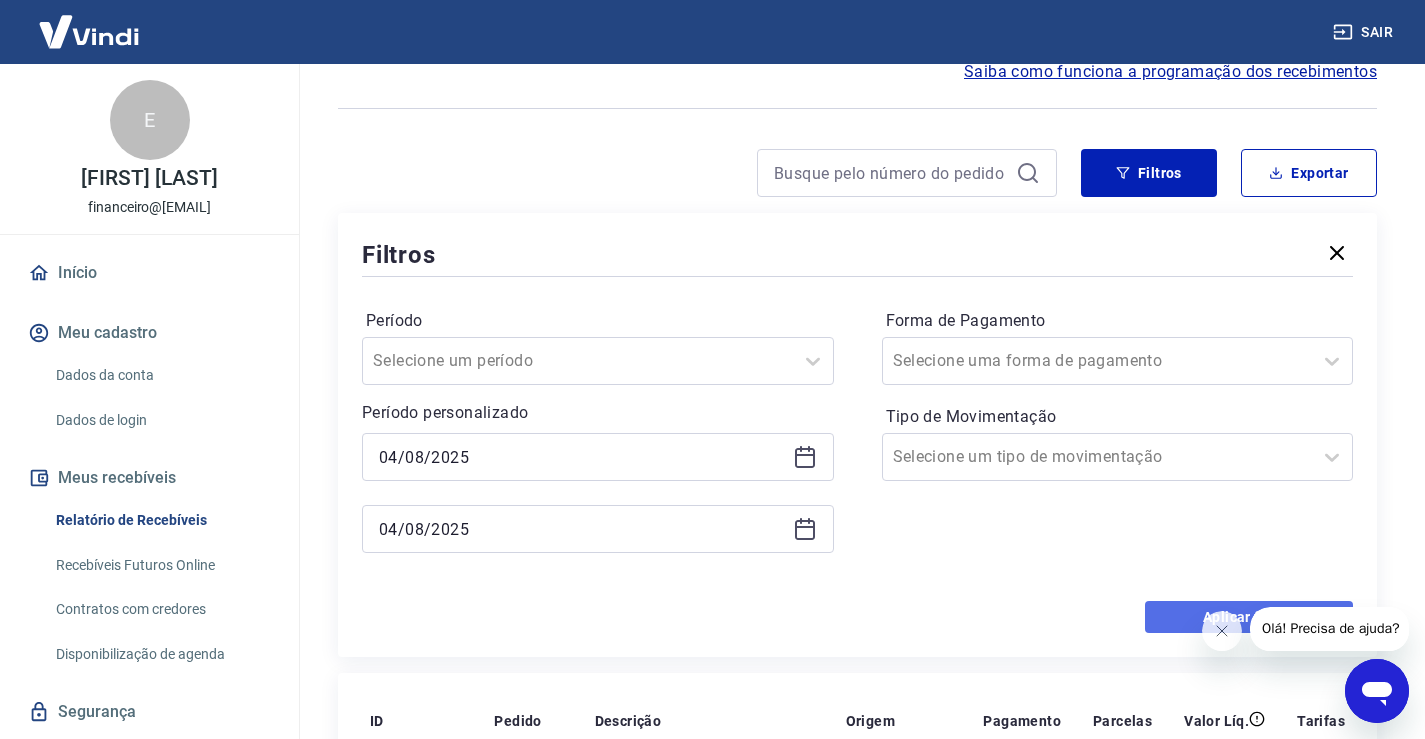 click on "Aplicar filtros" at bounding box center (1249, 617) 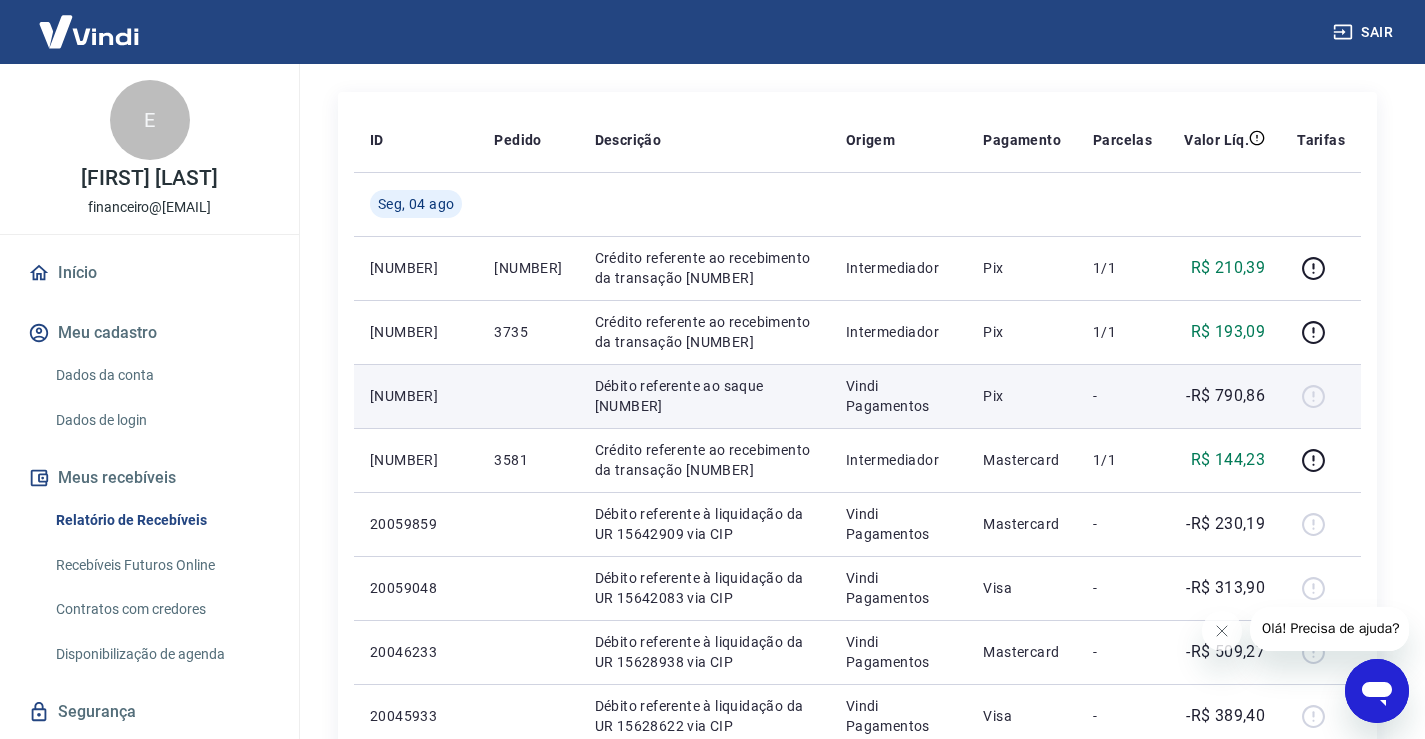 scroll, scrollTop: 200, scrollLeft: 0, axis: vertical 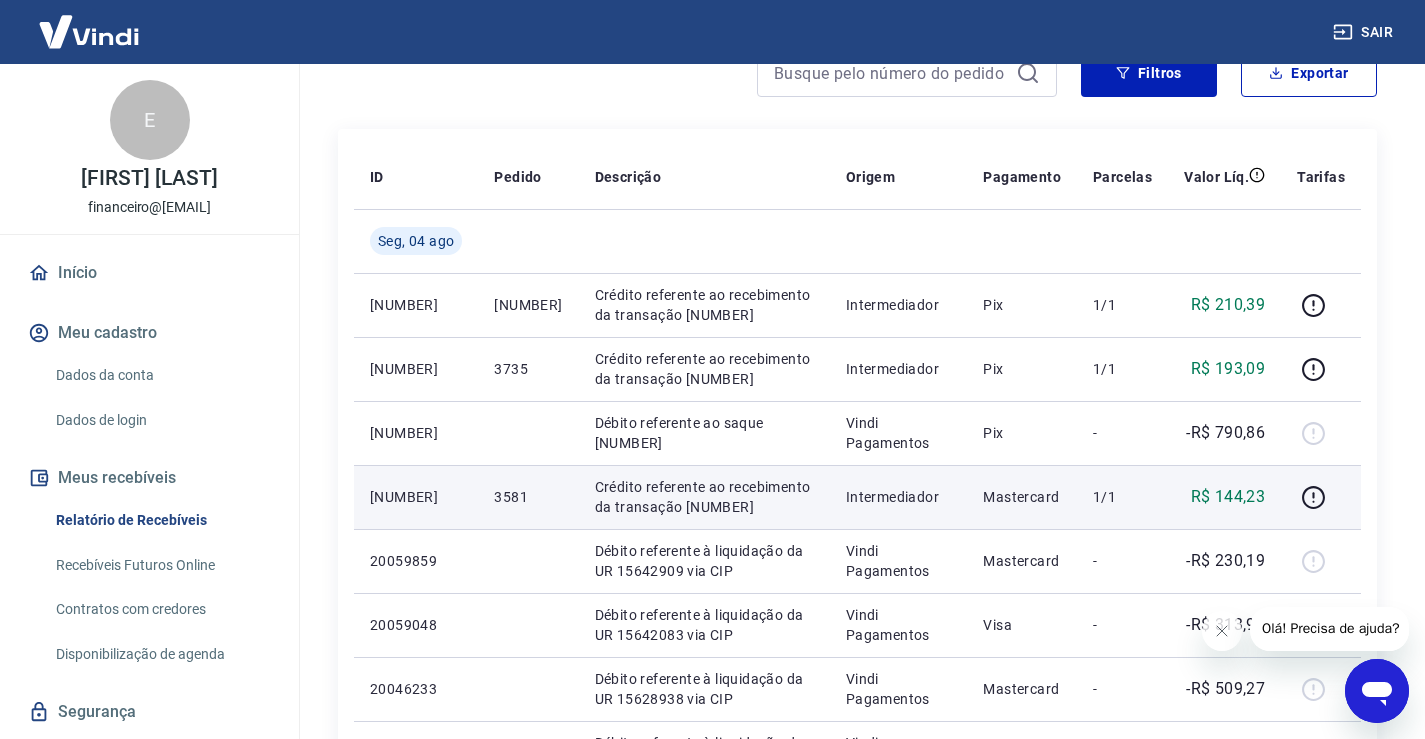drag, startPoint x: 724, startPoint y: 507, endPoint x: 643, endPoint y: 505, distance: 81.02469 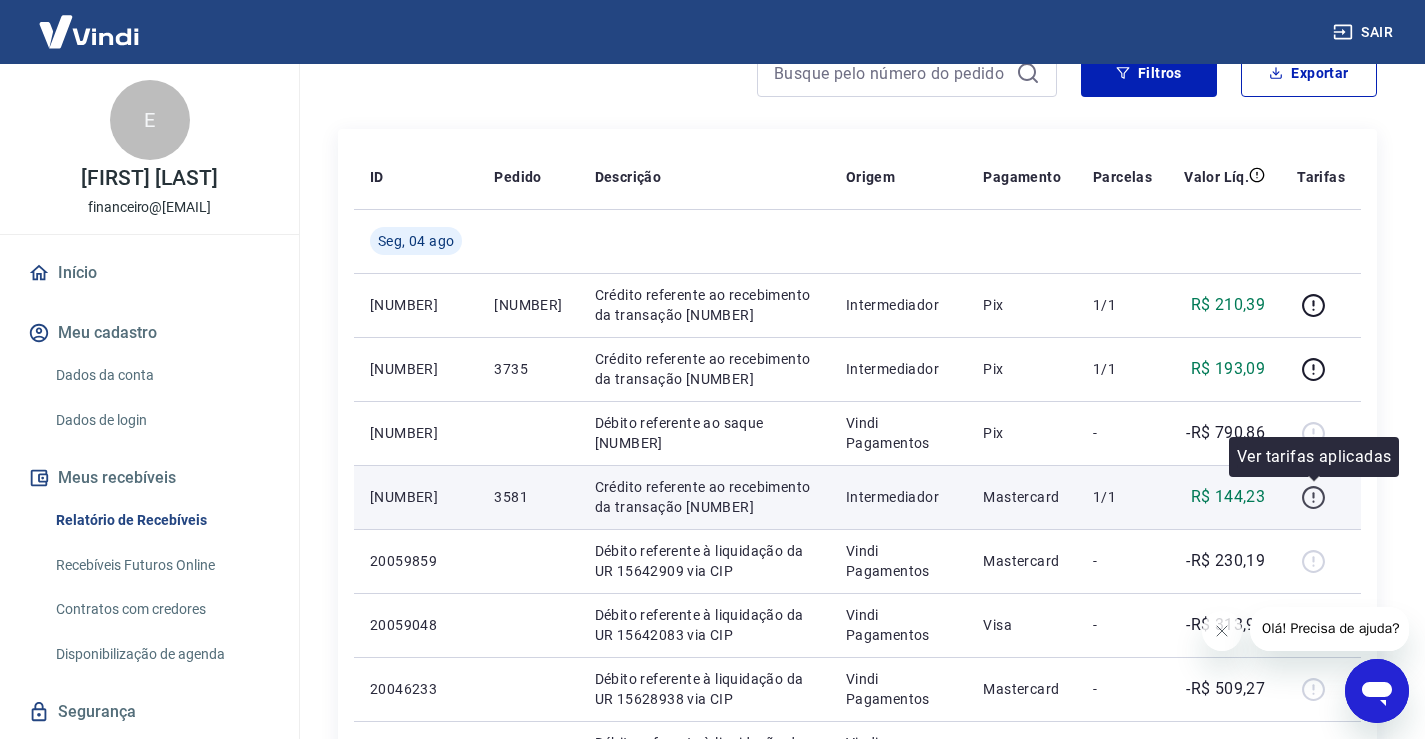 click 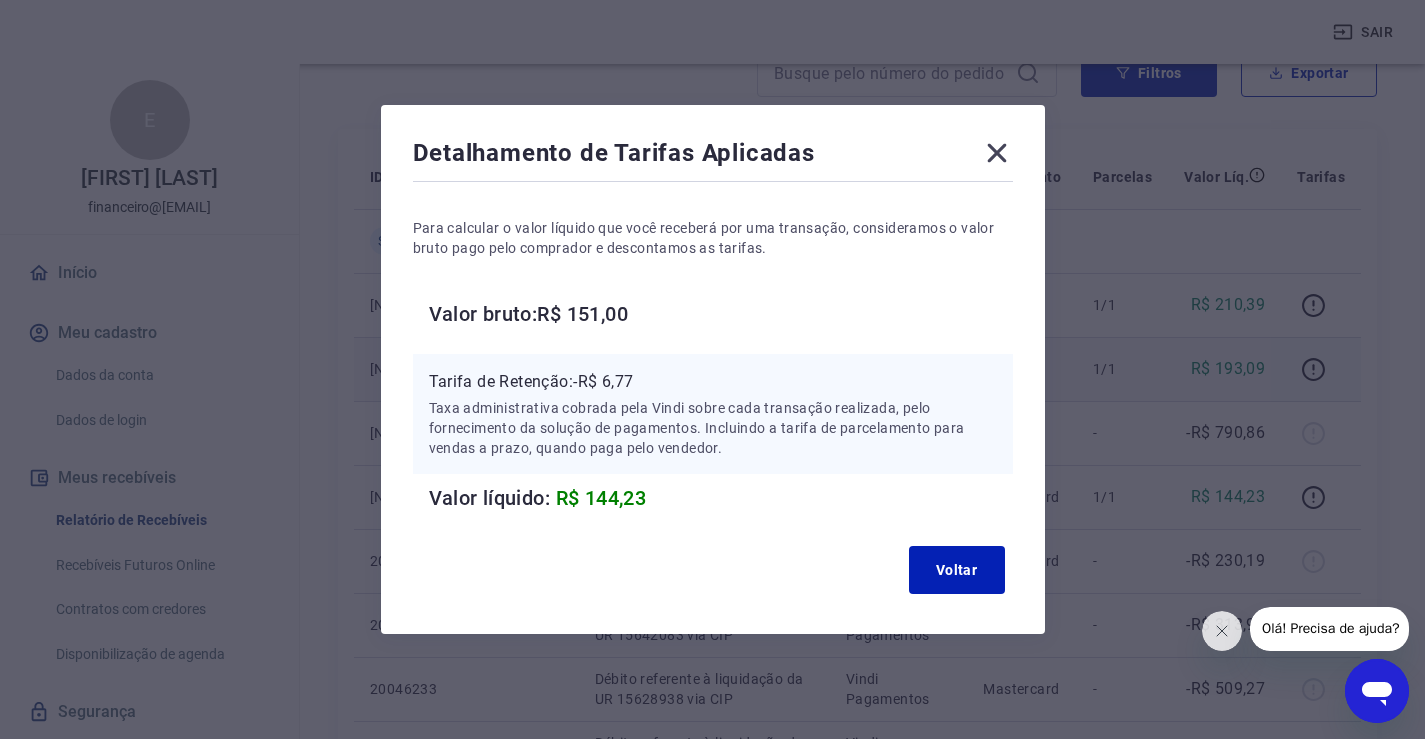 drag, startPoint x: 1009, startPoint y: 155, endPoint x: 1229, endPoint y: 400, distance: 329.2795 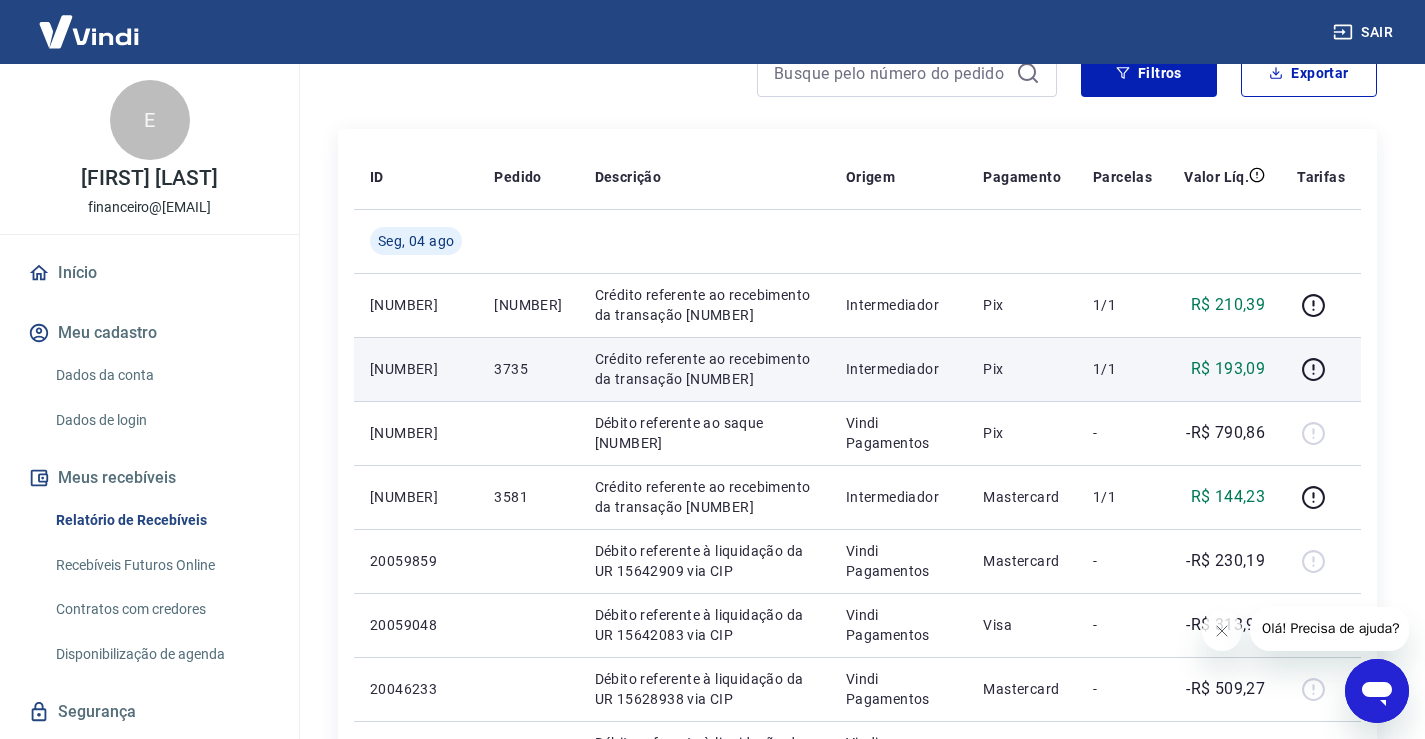 scroll, scrollTop: 100, scrollLeft: 0, axis: vertical 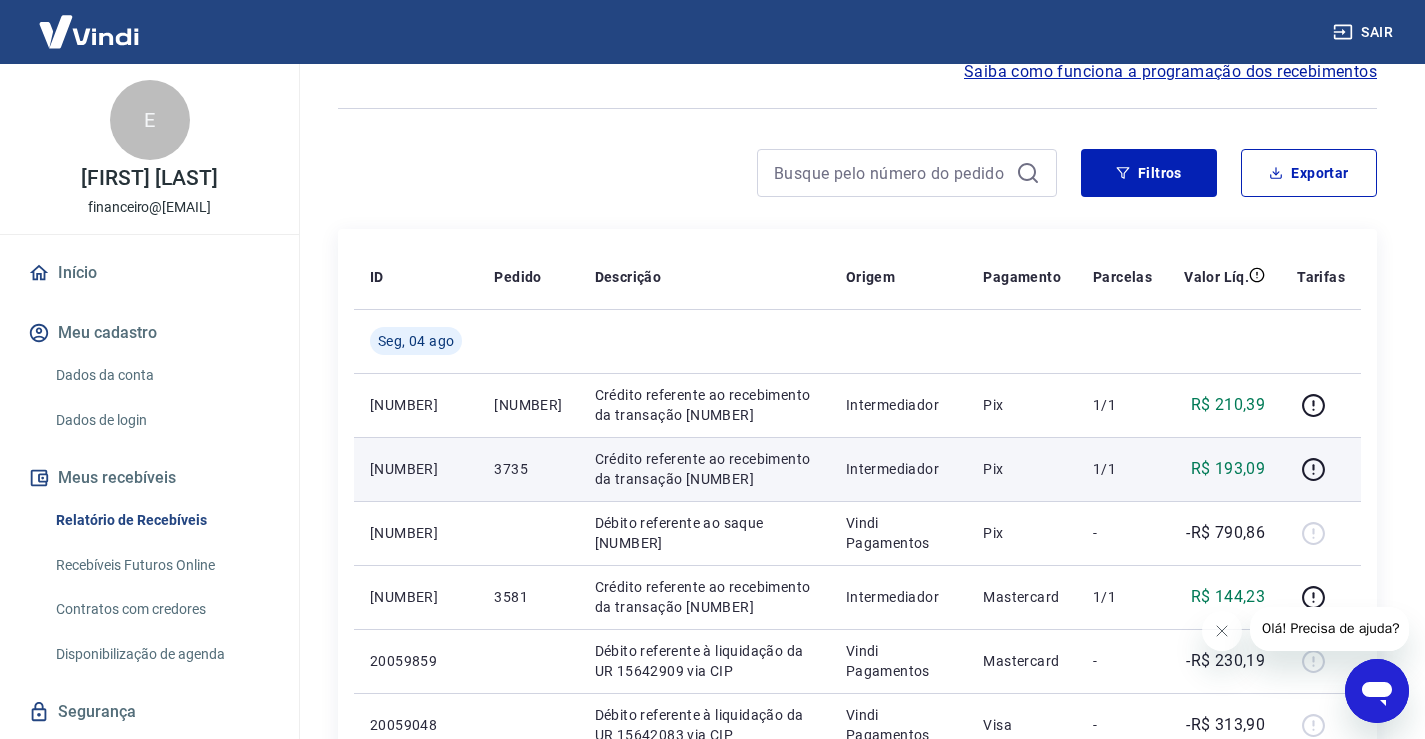 drag, startPoint x: 722, startPoint y: 480, endPoint x: 645, endPoint y: 481, distance: 77.00649 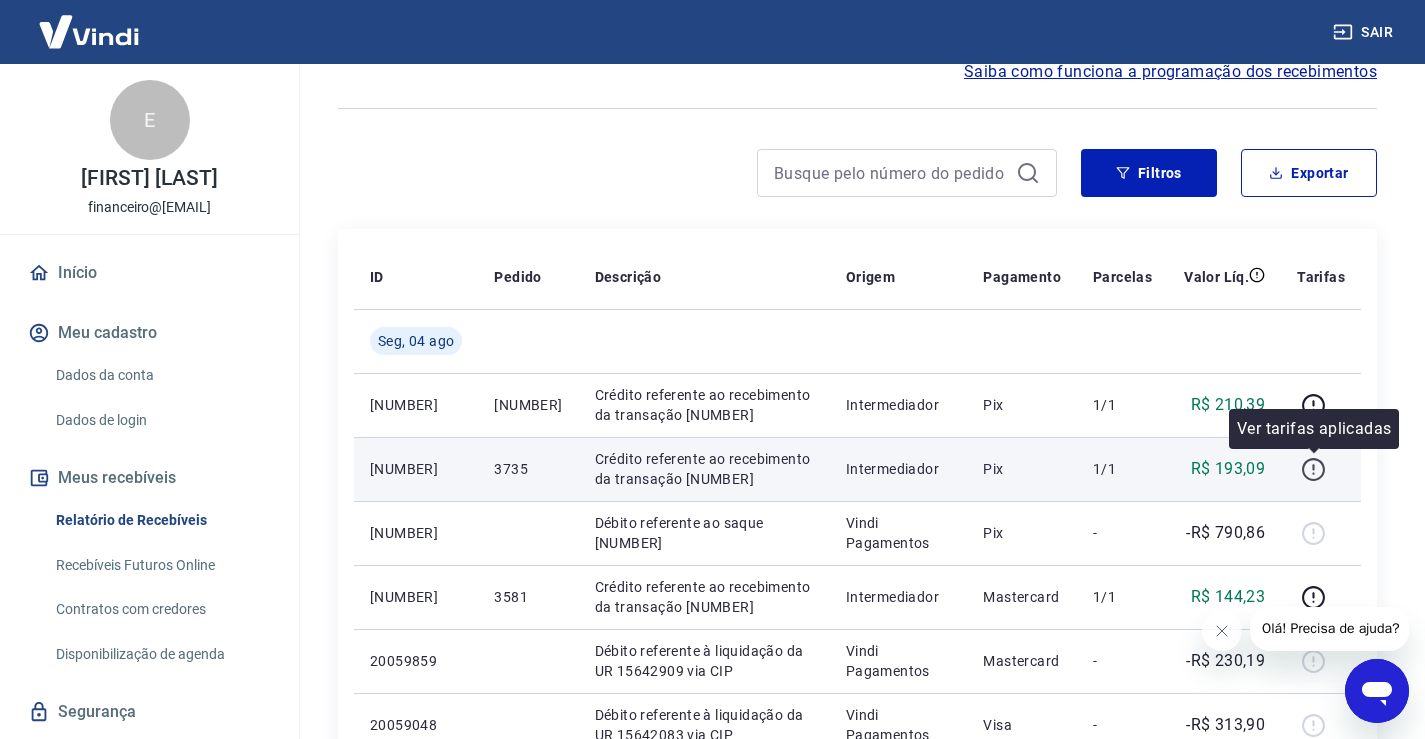 click 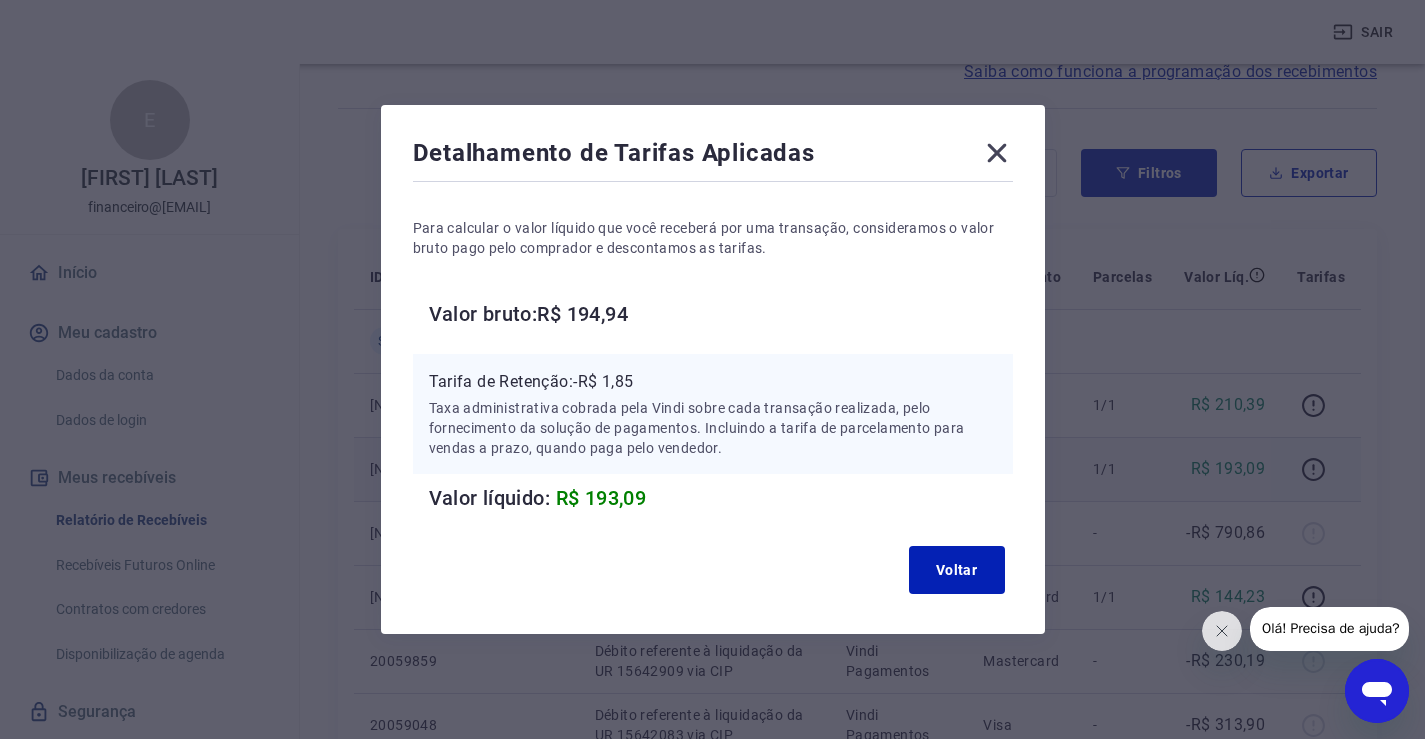 click 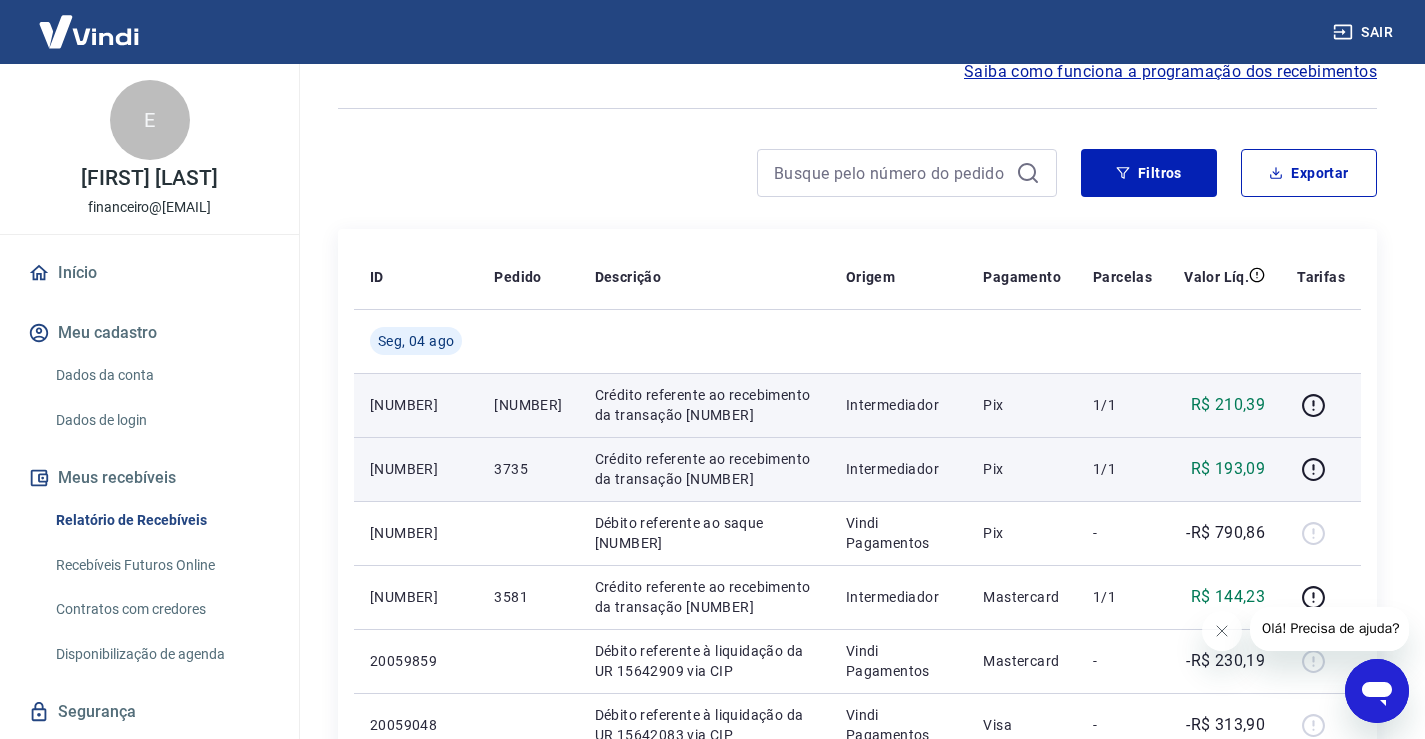 drag, startPoint x: 743, startPoint y: 417, endPoint x: 645, endPoint y: 417, distance: 98 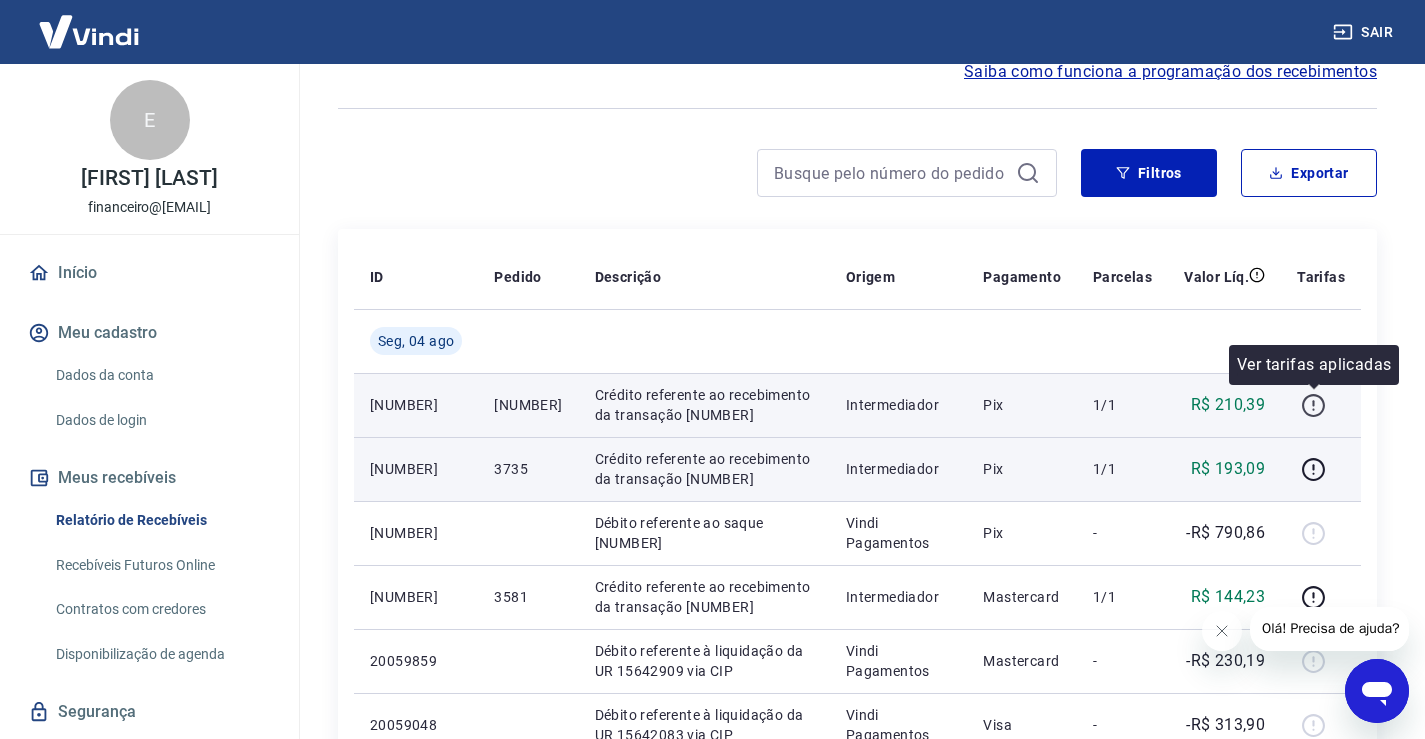 click 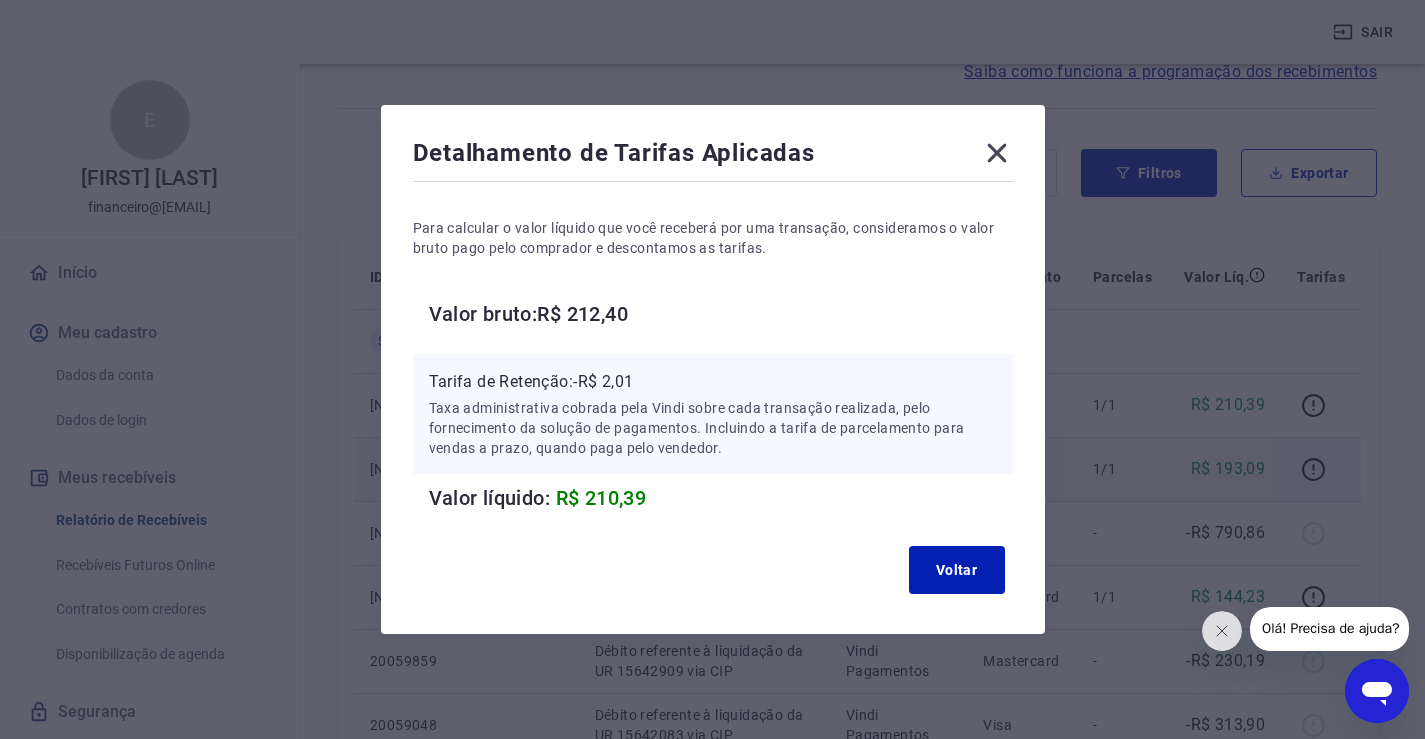 click 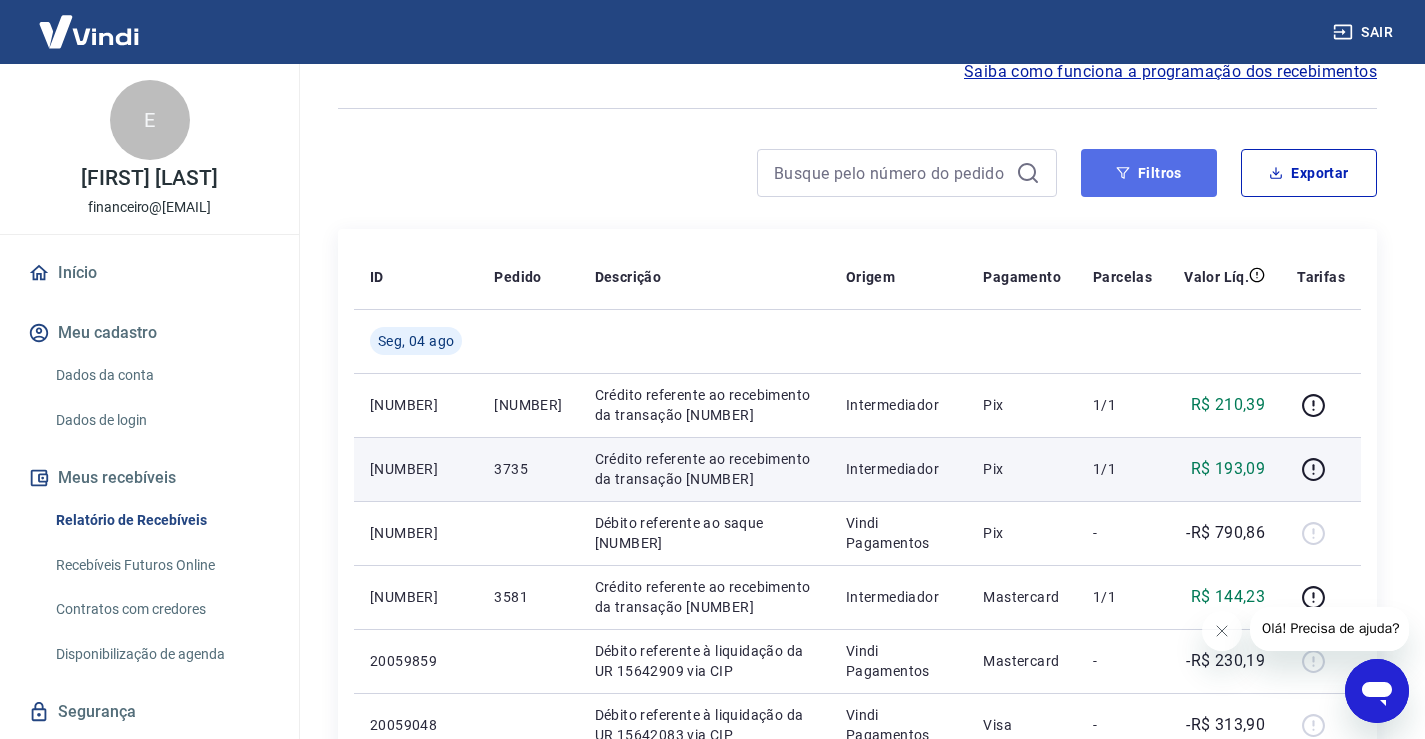 click on "Filtros" at bounding box center (1149, 173) 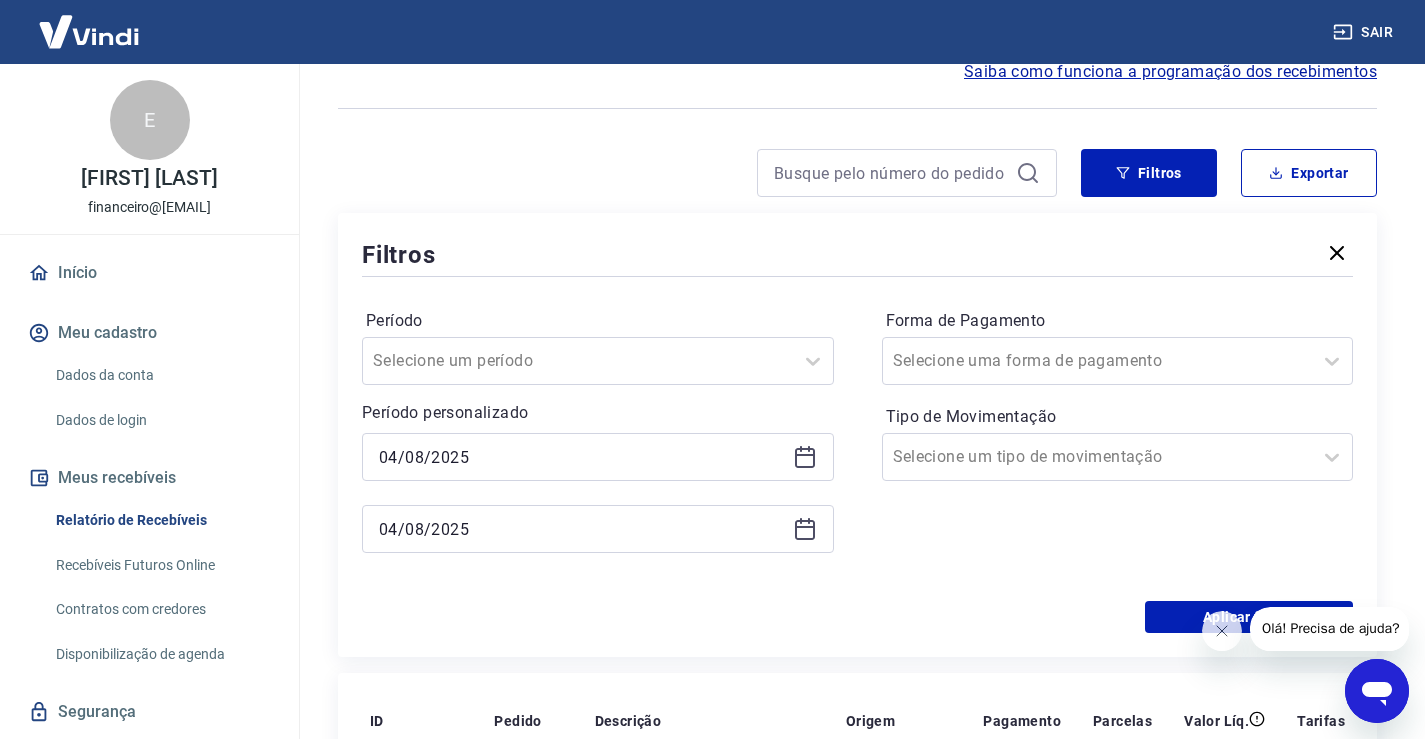 click 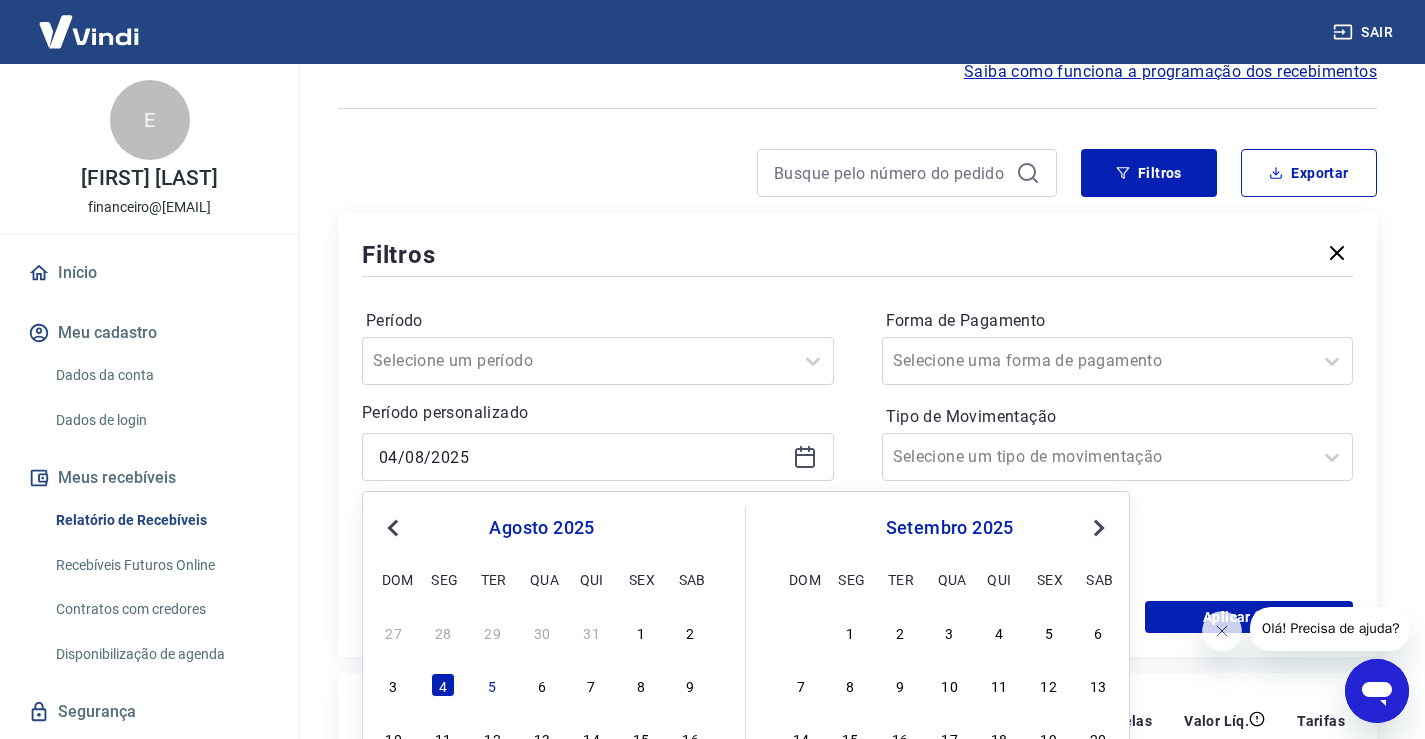 drag, startPoint x: 489, startPoint y: 687, endPoint x: 799, endPoint y: 510, distance: 356.972 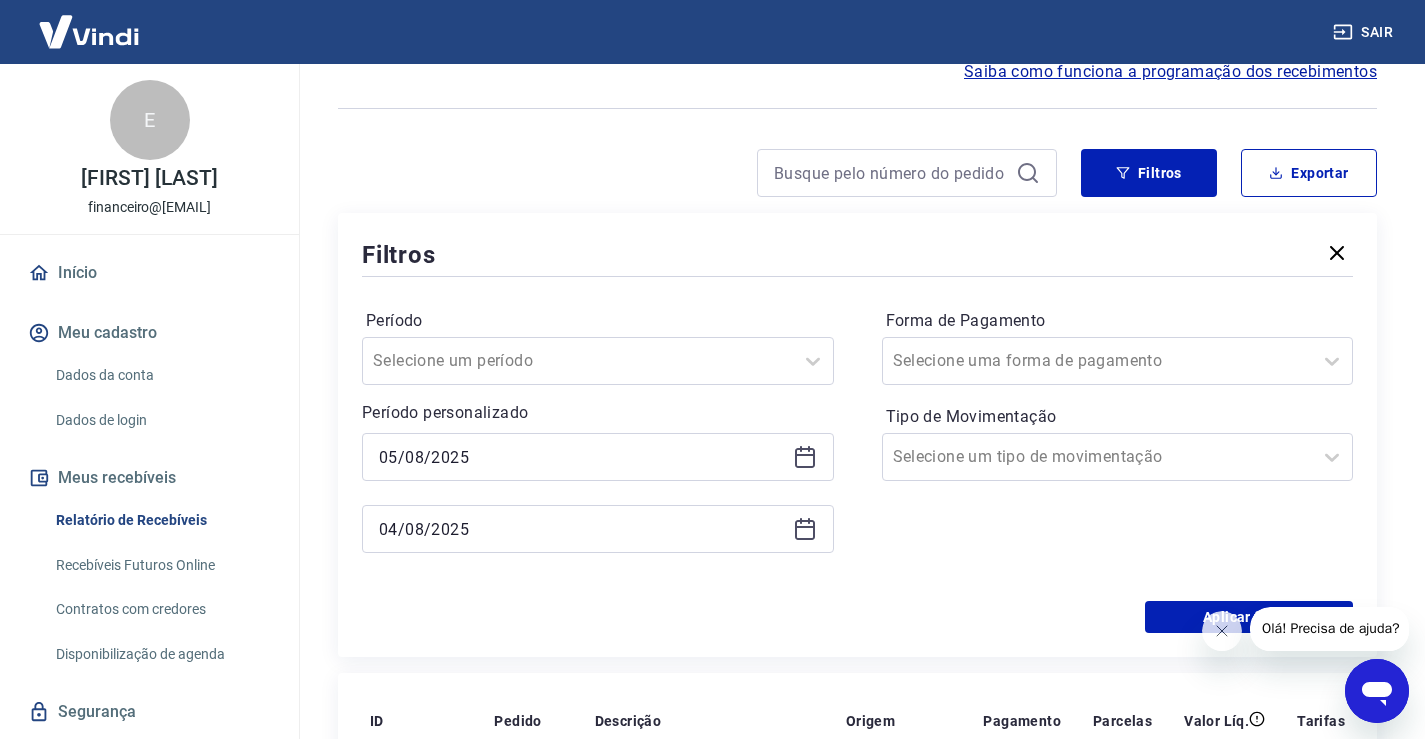 click 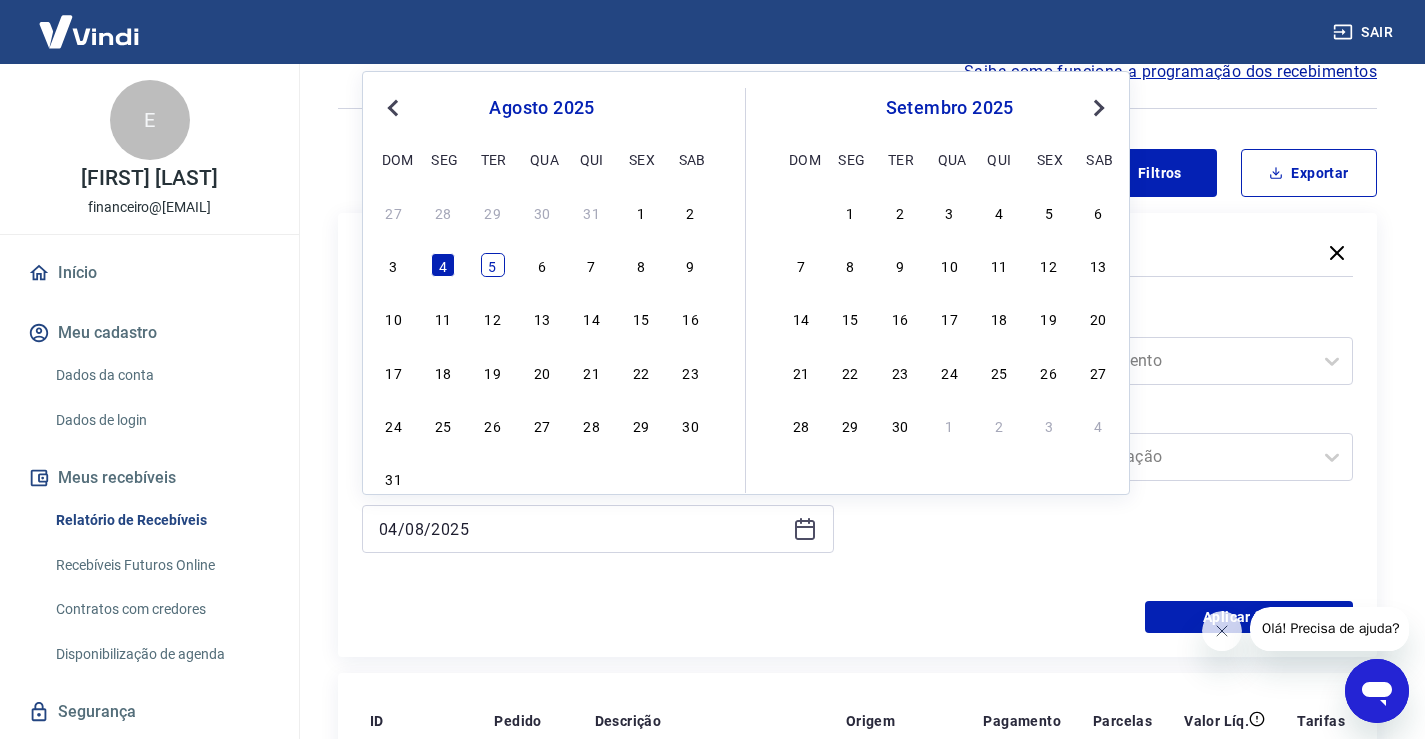 click on "5" at bounding box center [493, 265] 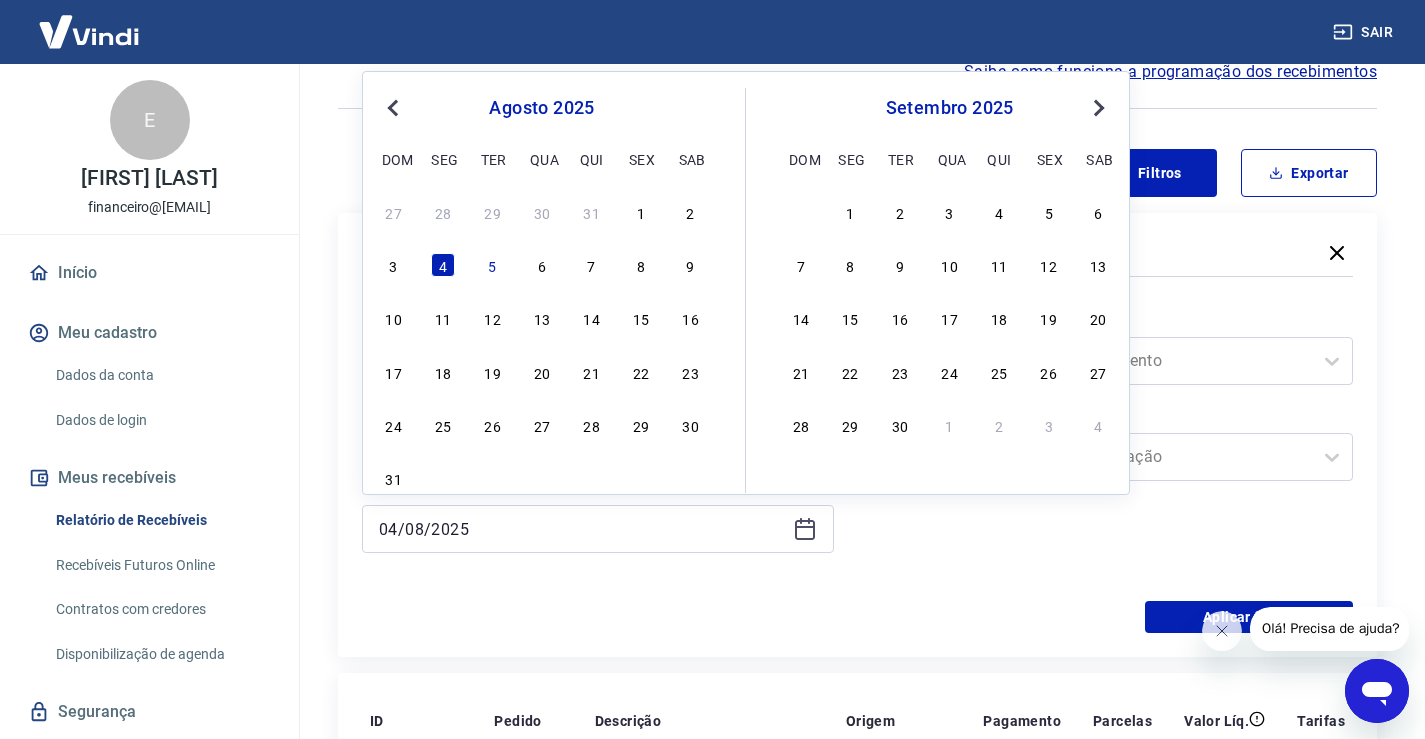 drag, startPoint x: 496, startPoint y: 261, endPoint x: 881, endPoint y: 478, distance: 441.94342 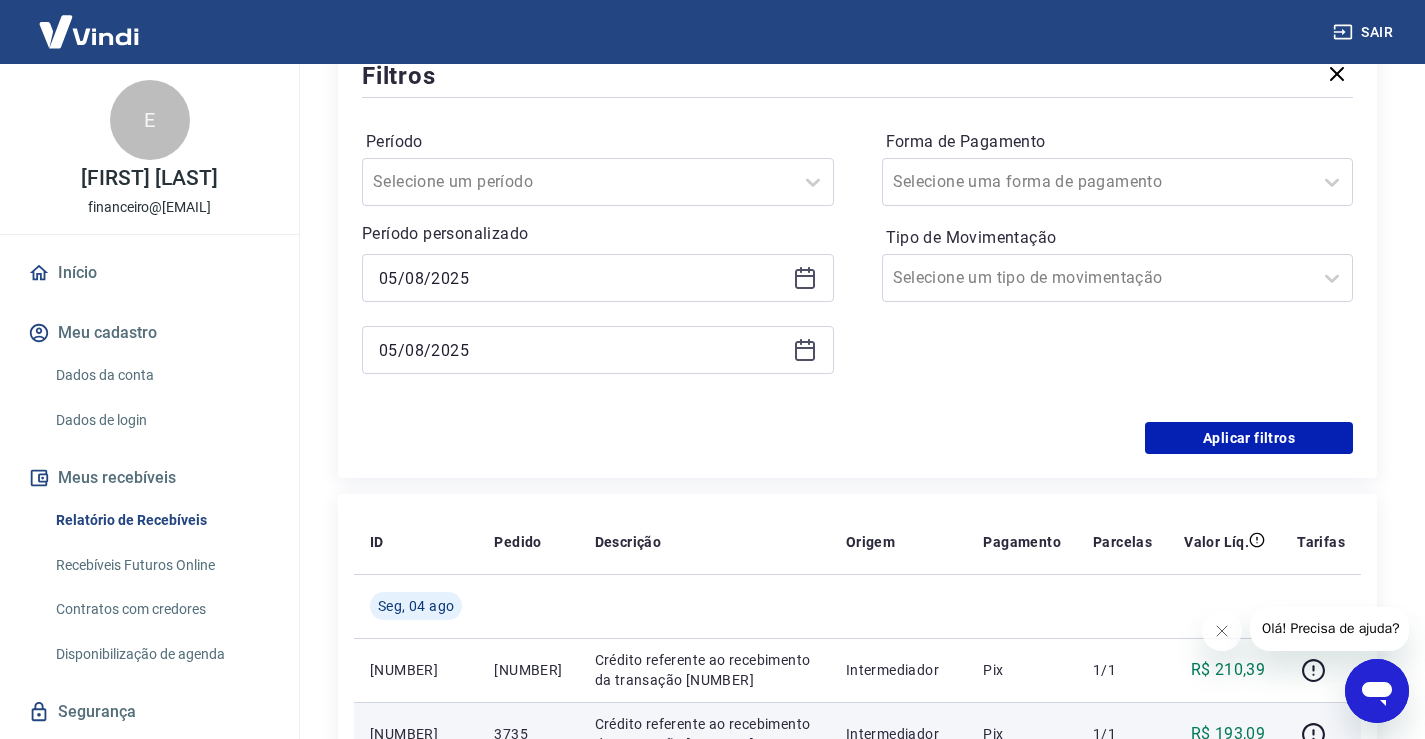 scroll, scrollTop: 300, scrollLeft: 0, axis: vertical 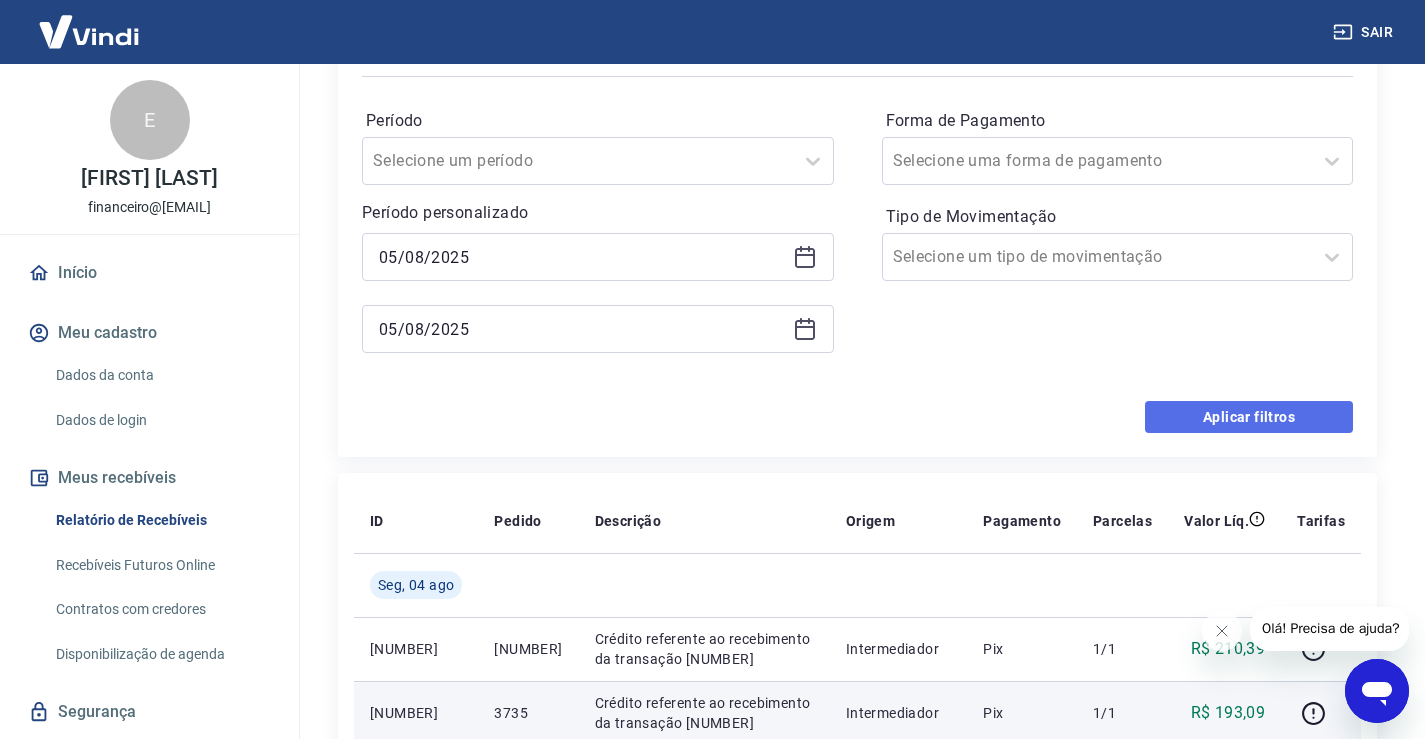 click on "Aplicar filtros" at bounding box center (1249, 417) 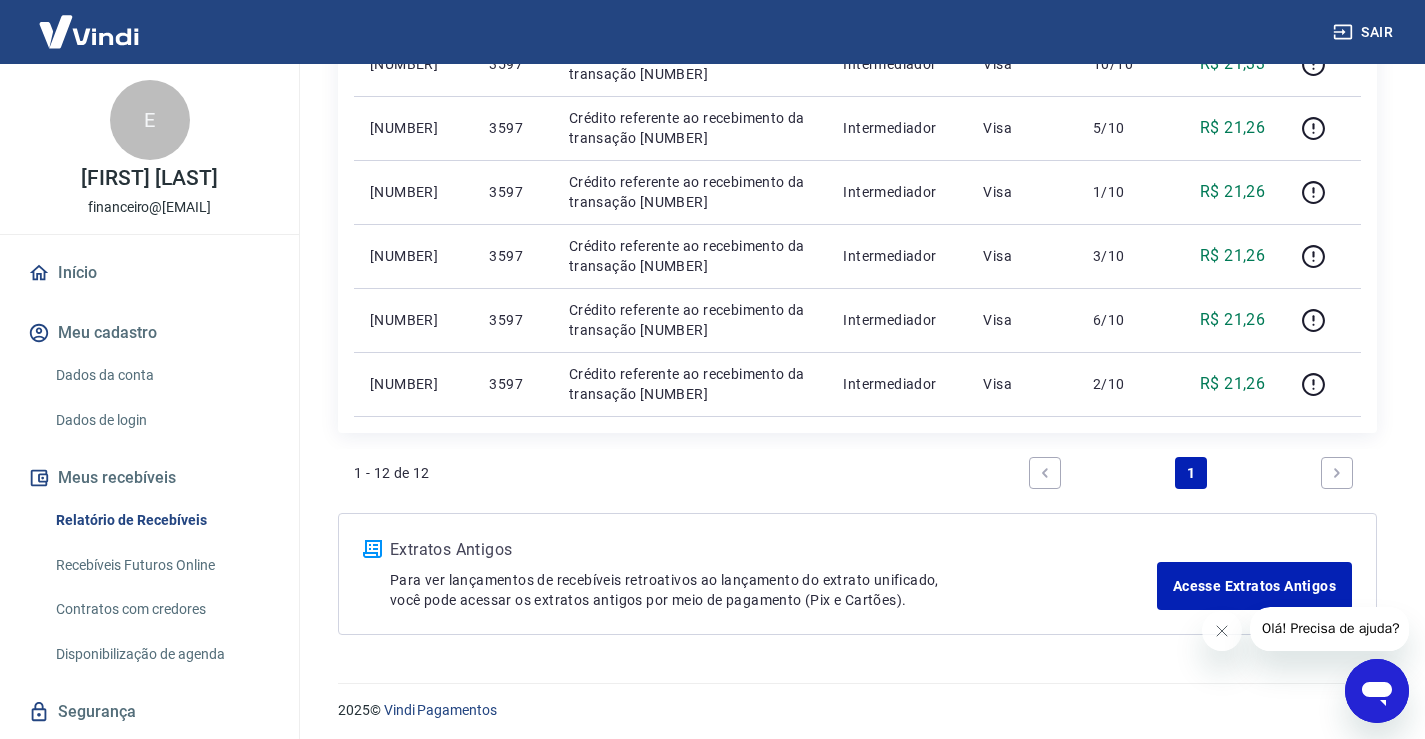 scroll, scrollTop: 831, scrollLeft: 0, axis: vertical 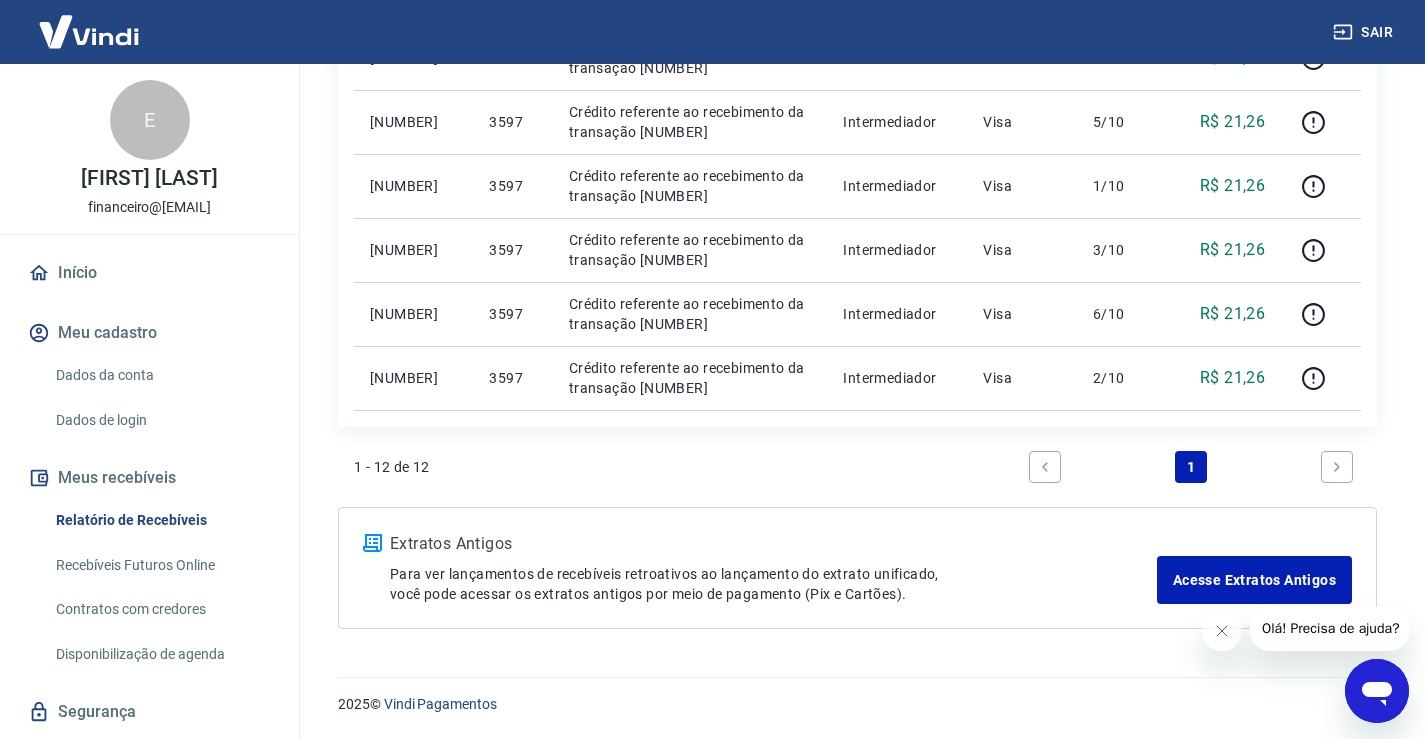 click 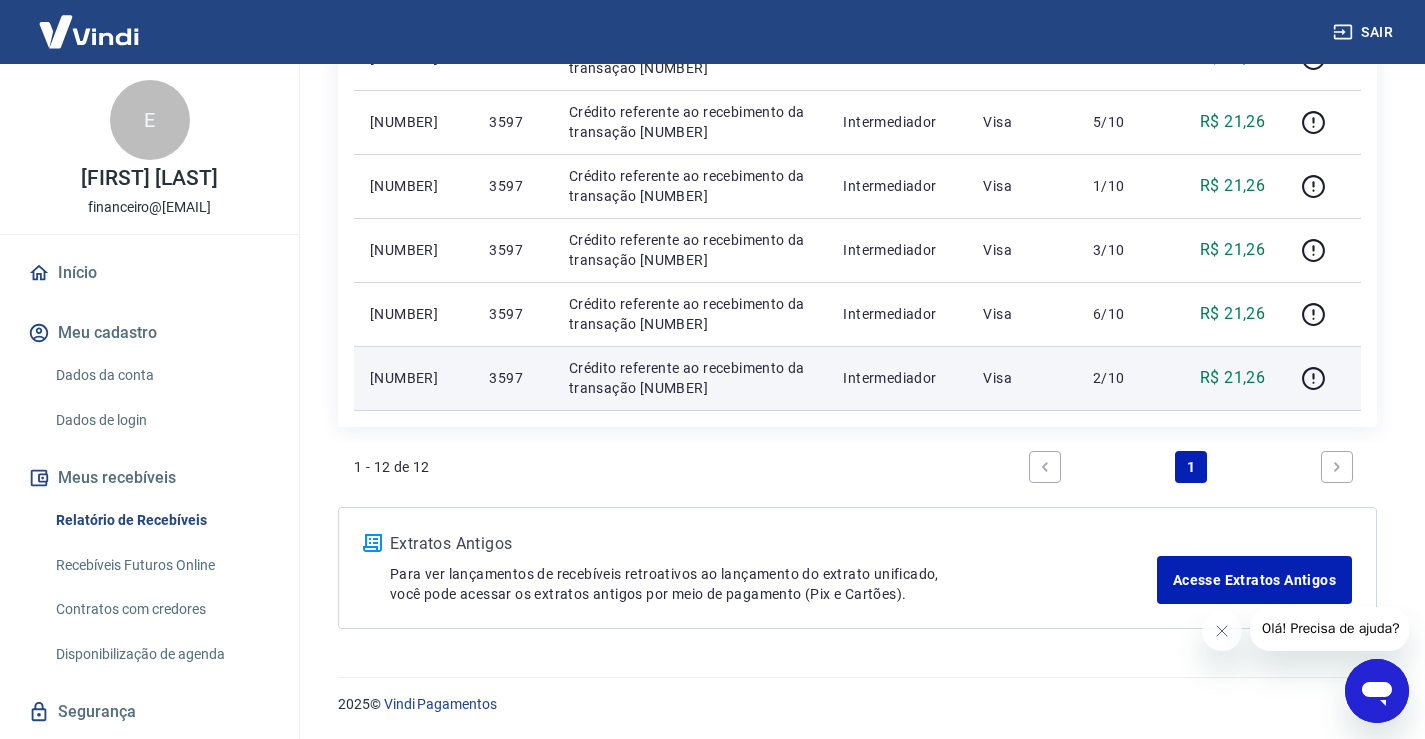 drag, startPoint x: 726, startPoint y: 379, endPoint x: 645, endPoint y: 391, distance: 81.88406 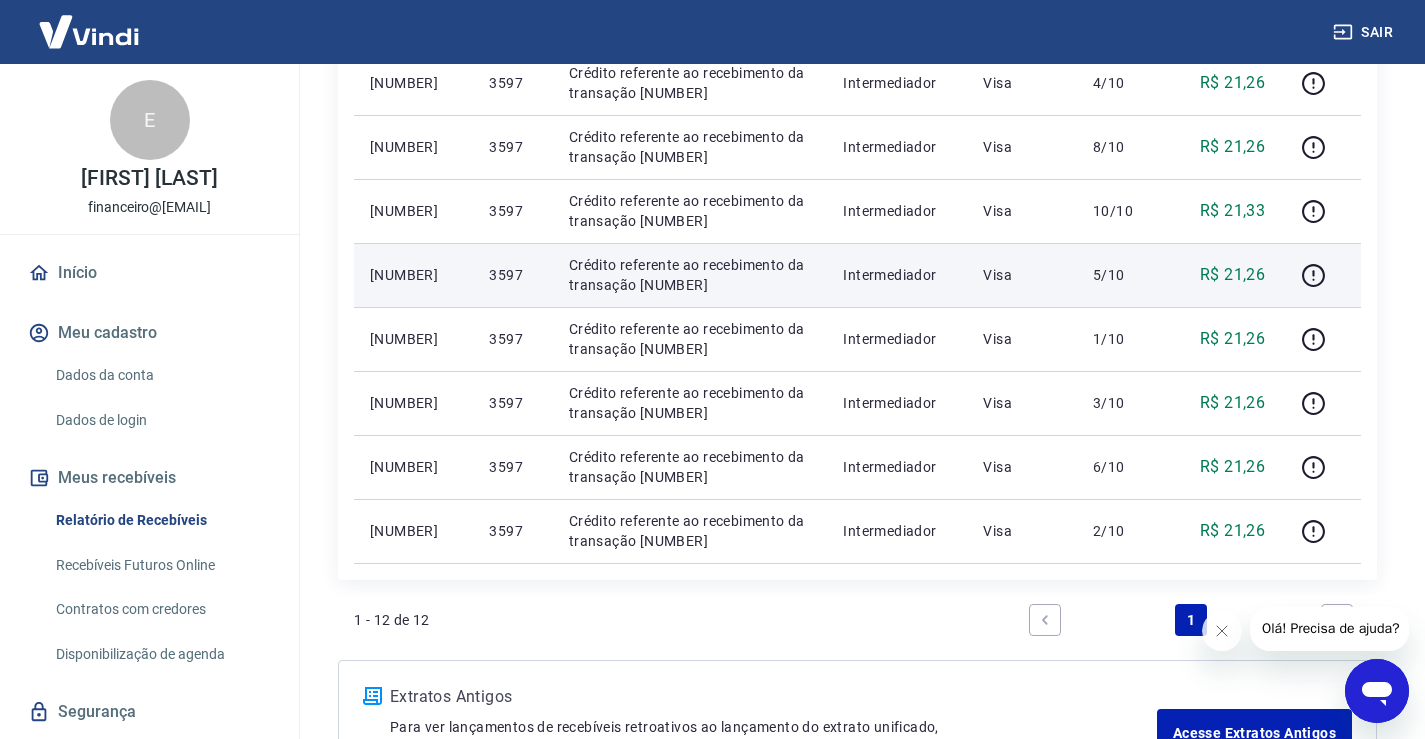 scroll, scrollTop: 631, scrollLeft: 0, axis: vertical 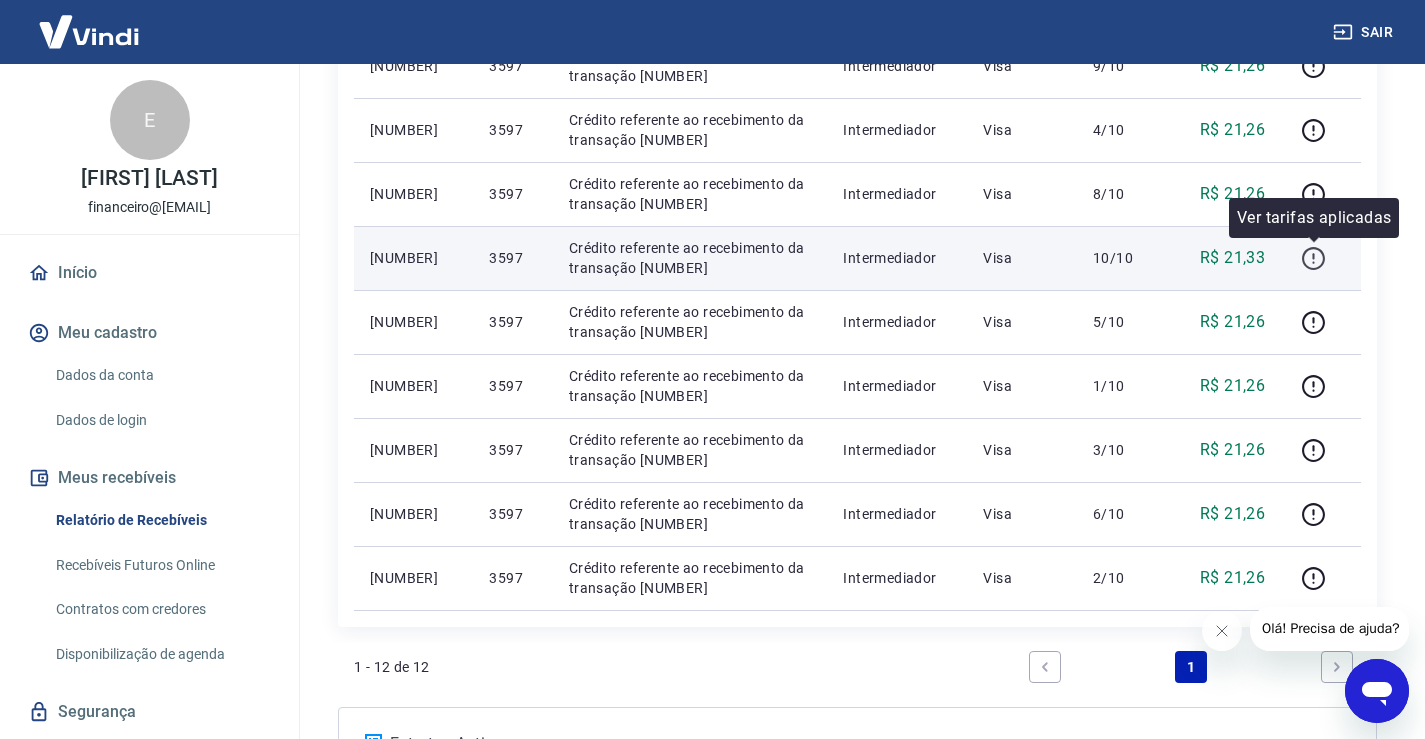 click 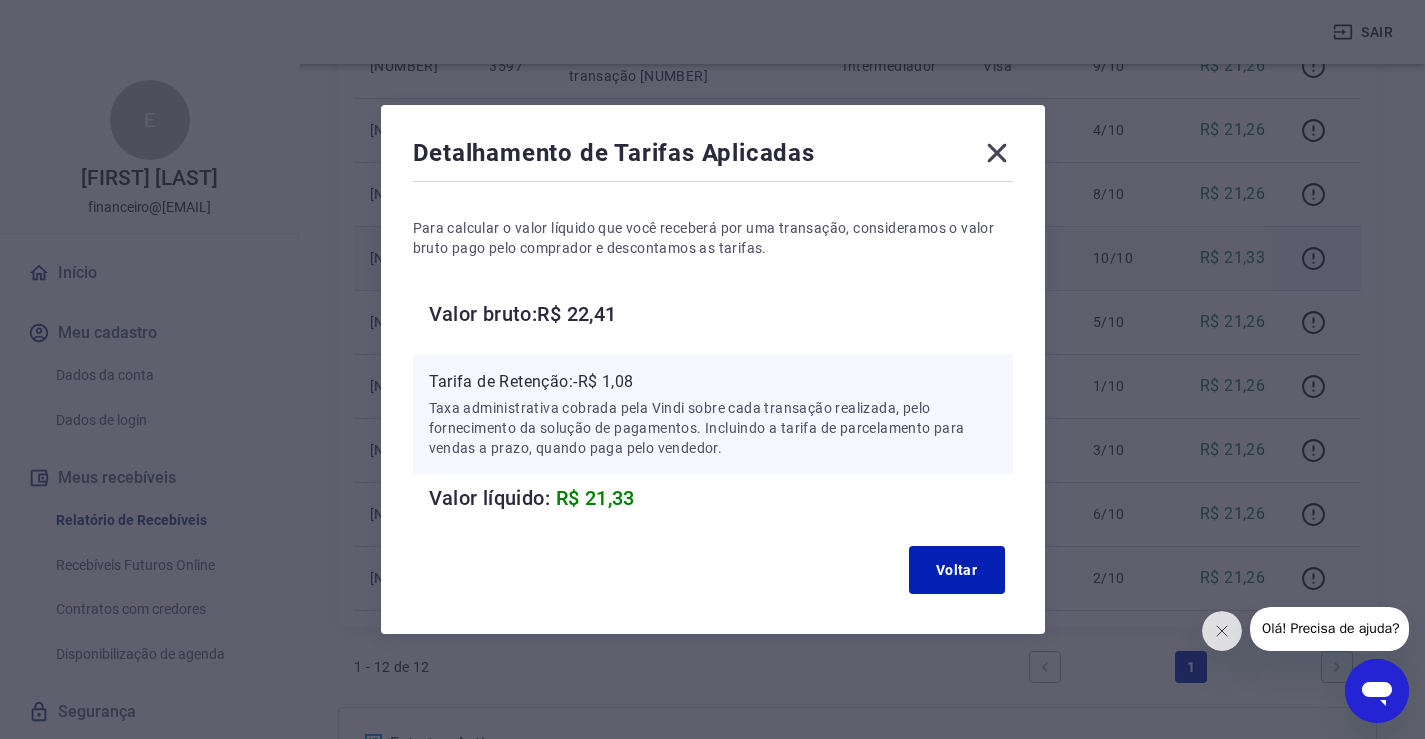 click 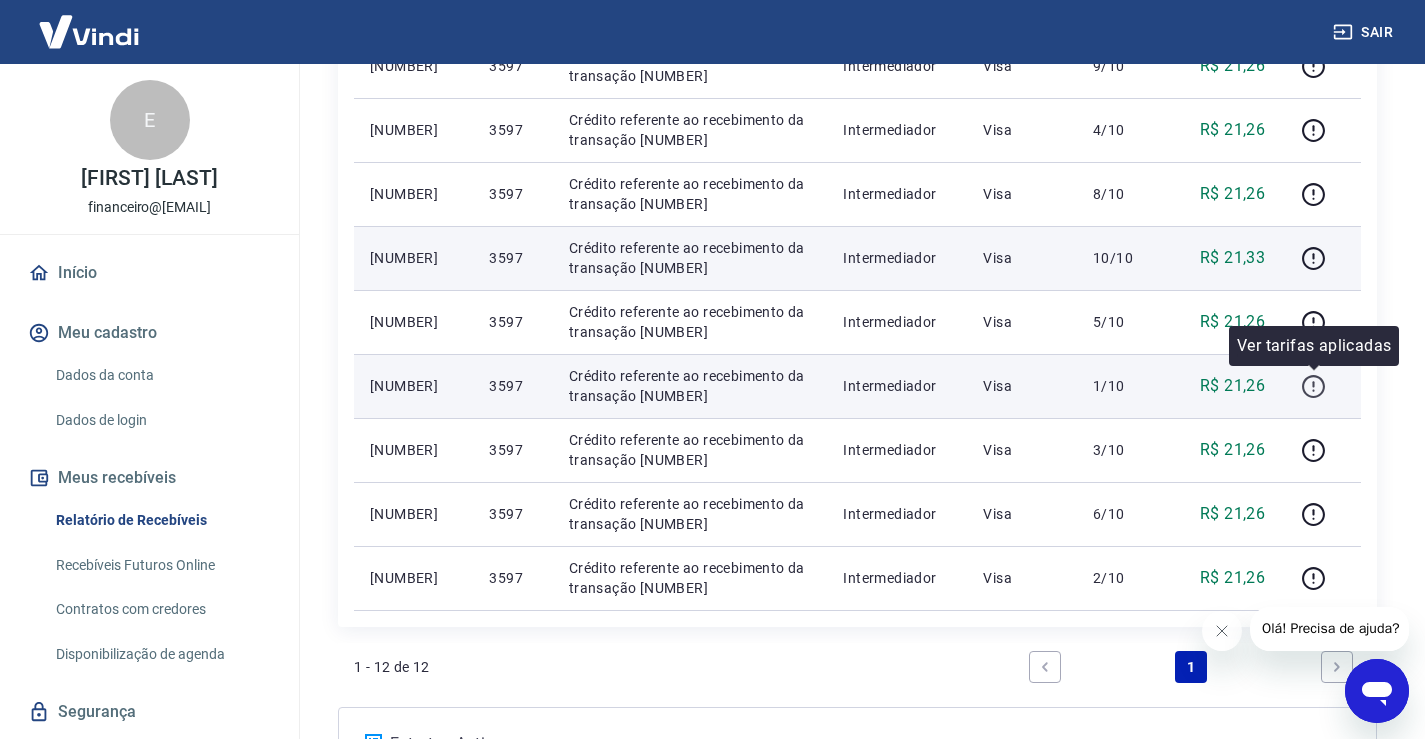 click 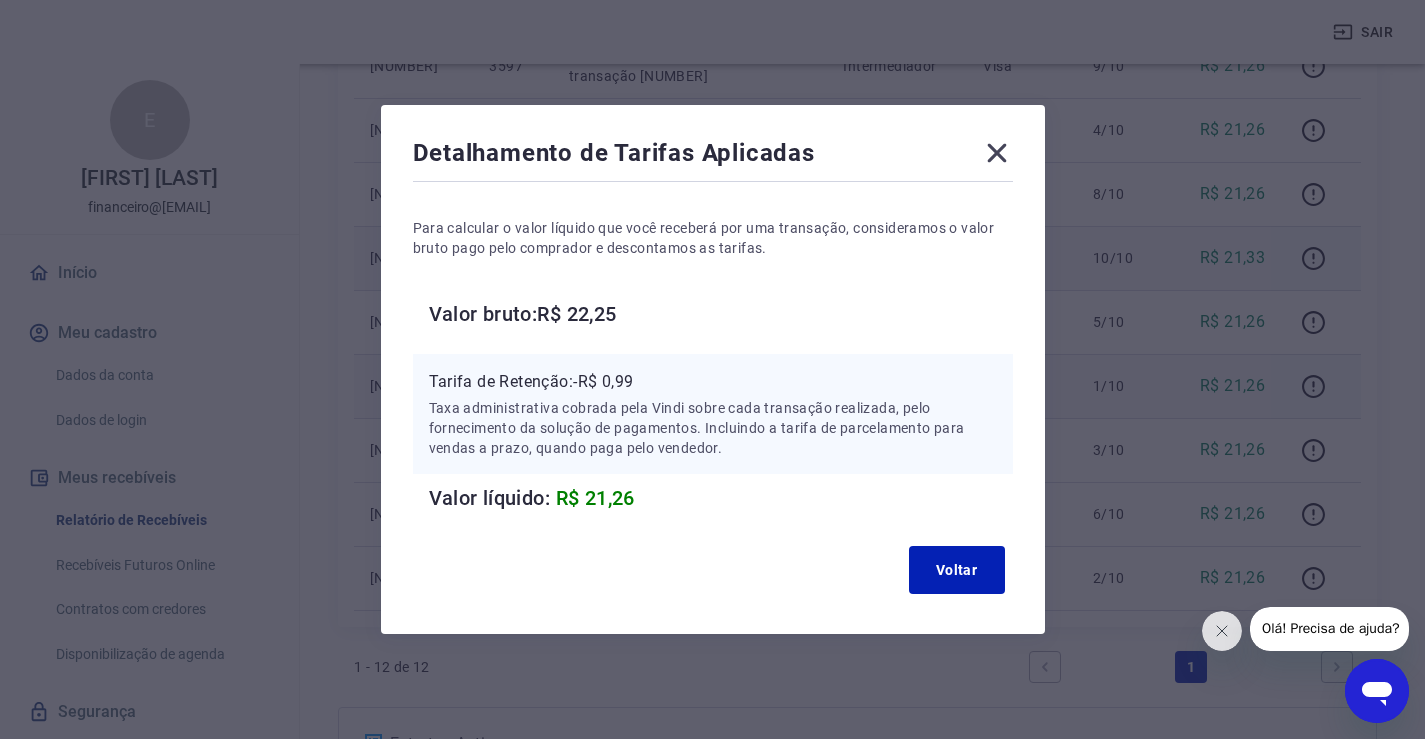 click 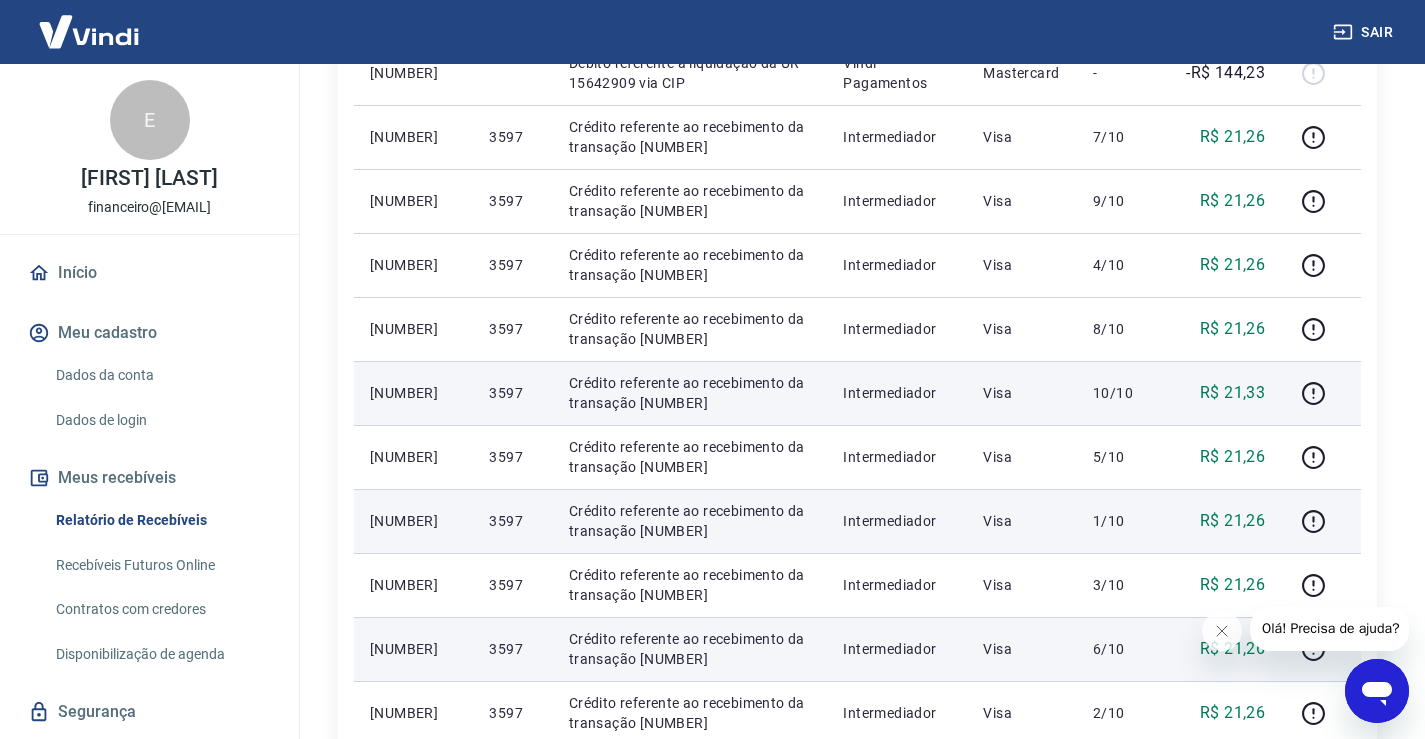 scroll, scrollTop: 531, scrollLeft: 0, axis: vertical 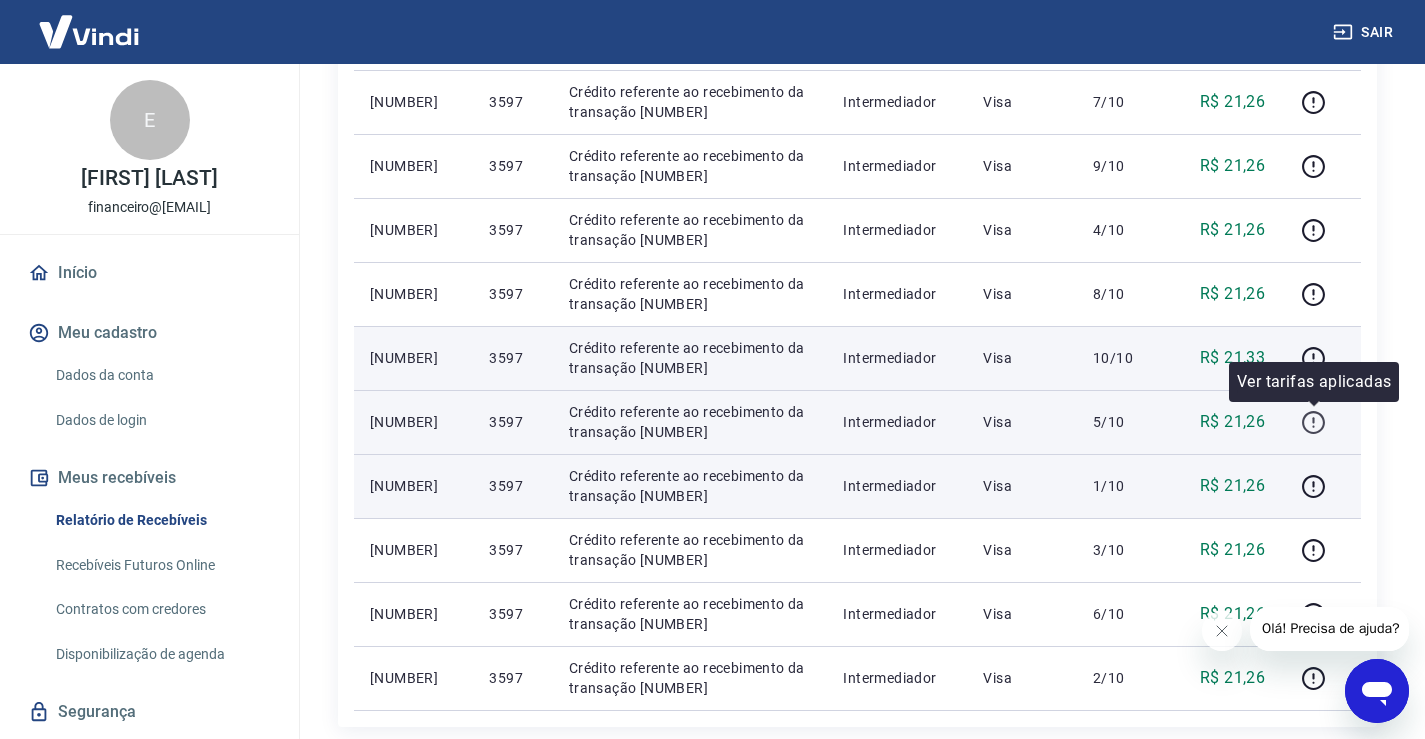 click 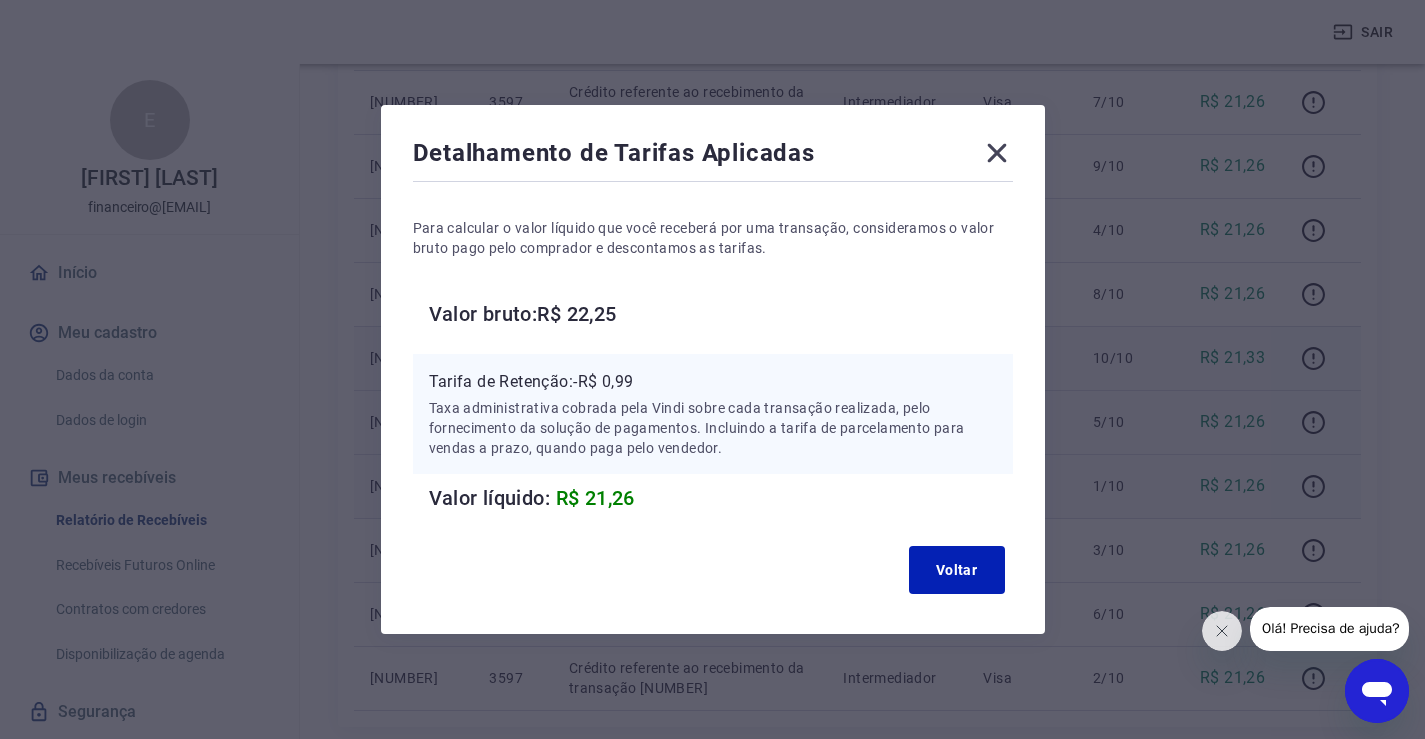 click on "Detalhamento de Tarifas Aplicadas" at bounding box center (713, 157) 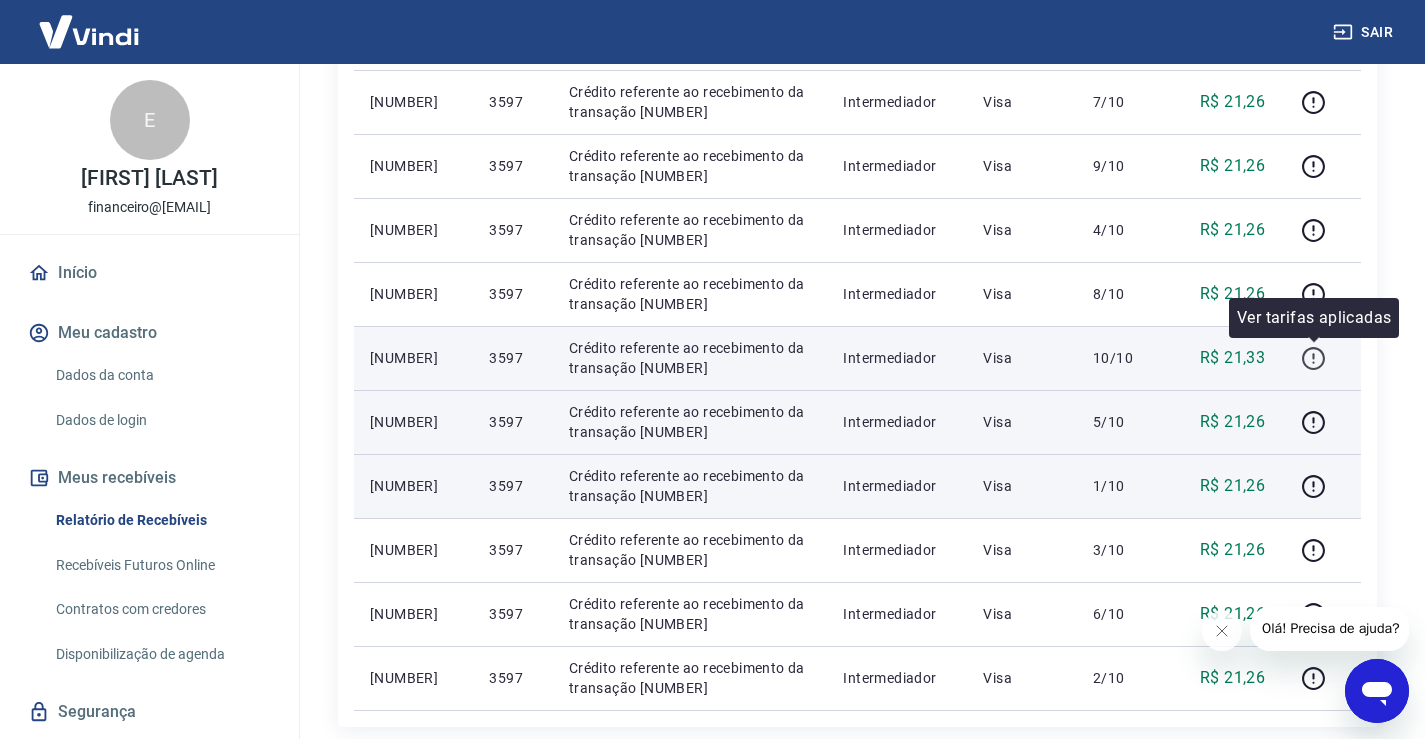 click 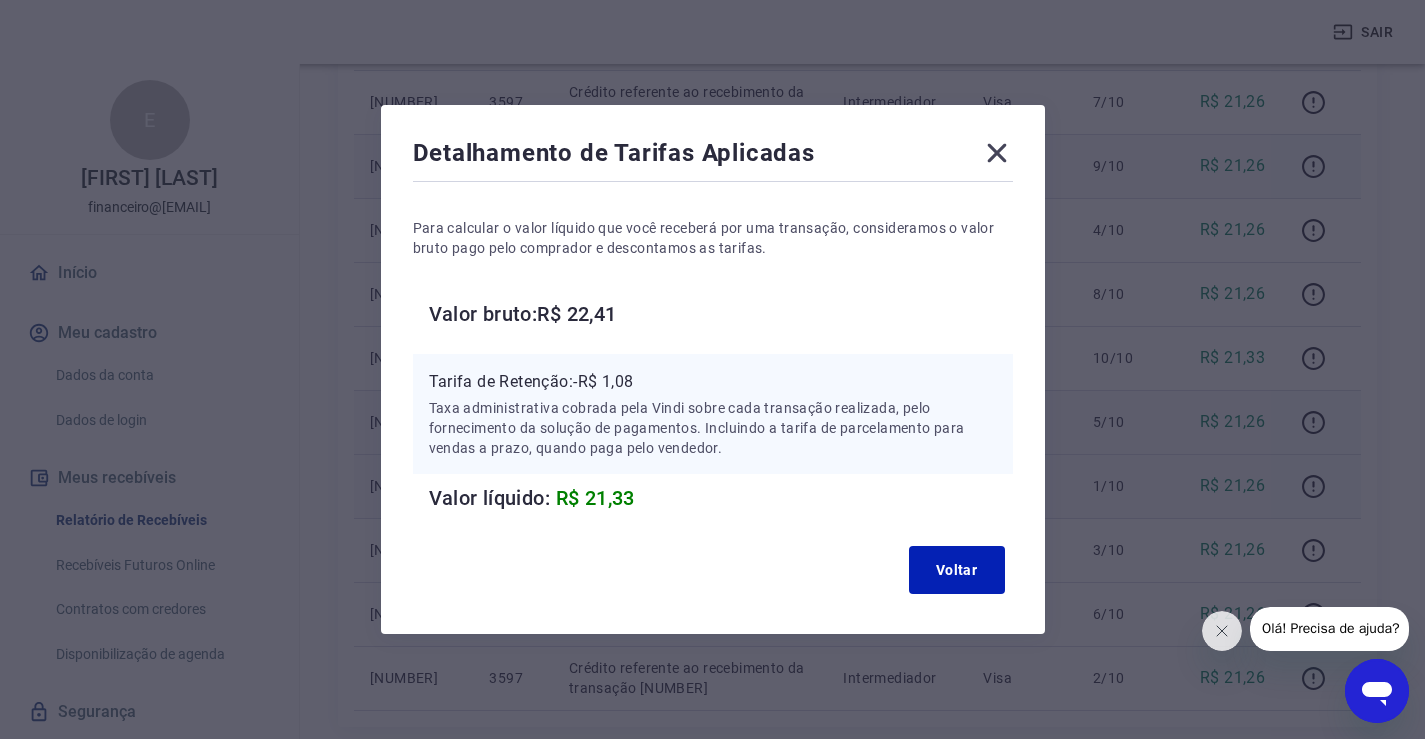 drag, startPoint x: 1005, startPoint y: 146, endPoint x: 1029, endPoint y: 187, distance: 47.507893 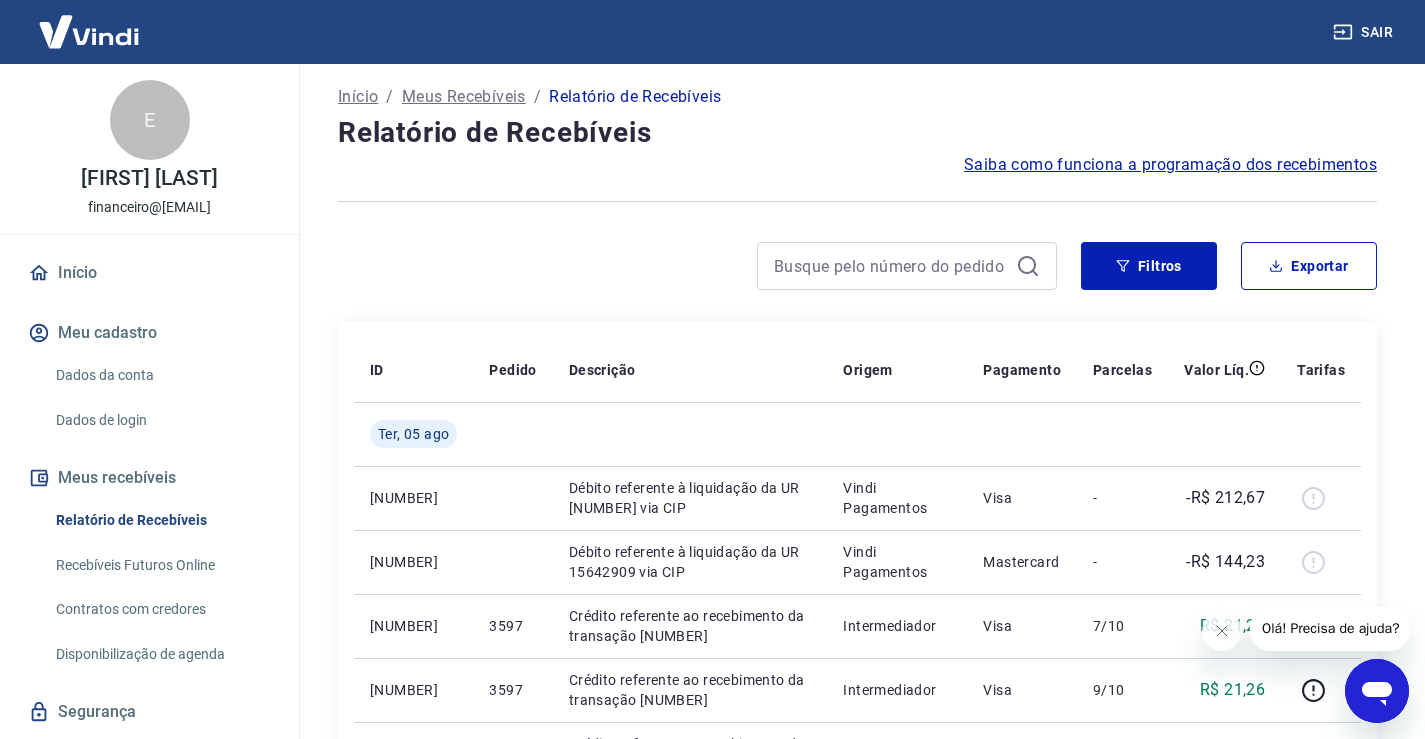 scroll, scrollTop: 0, scrollLeft: 0, axis: both 